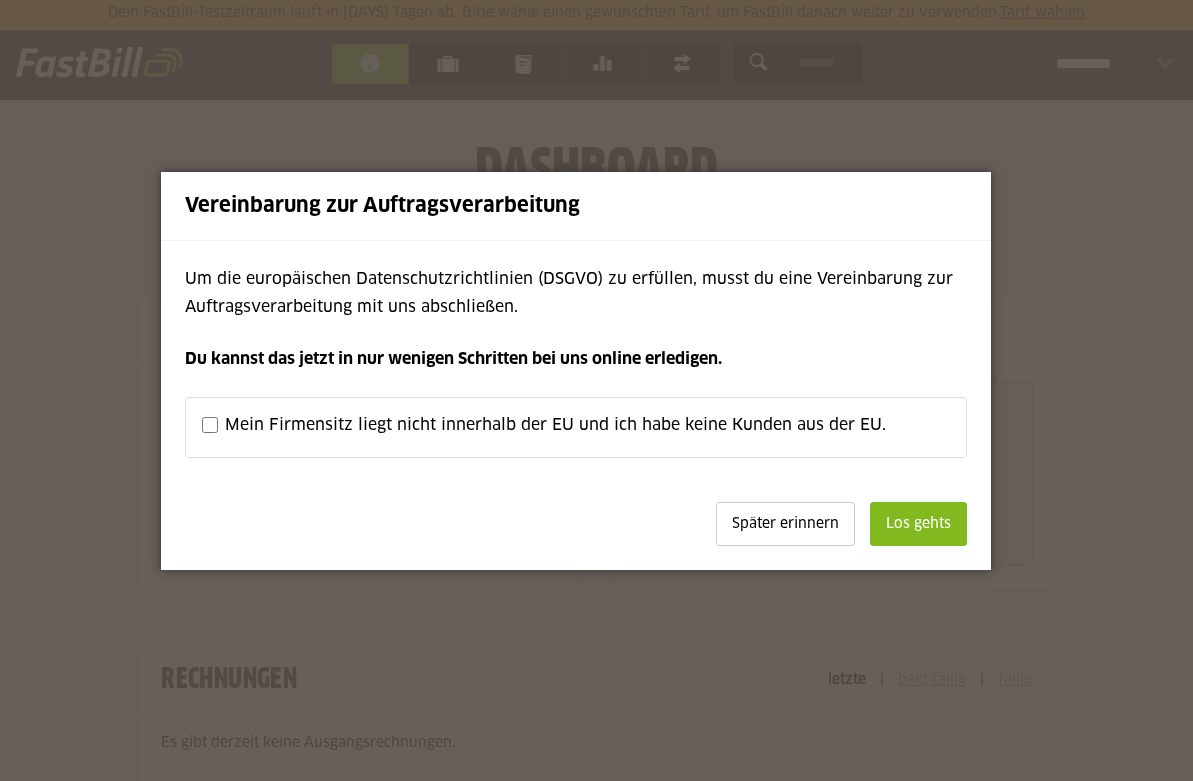 scroll, scrollTop: 0, scrollLeft: 0, axis: both 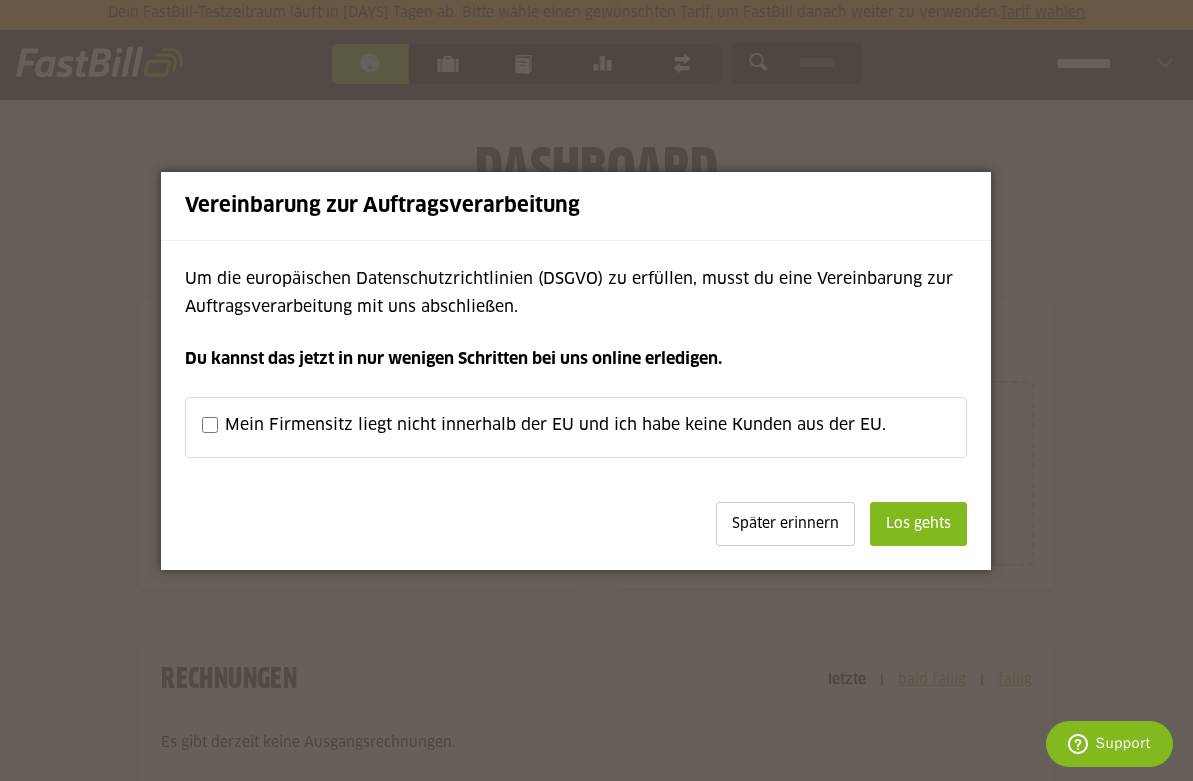 click on "Los gehts" at bounding box center [918, 524] 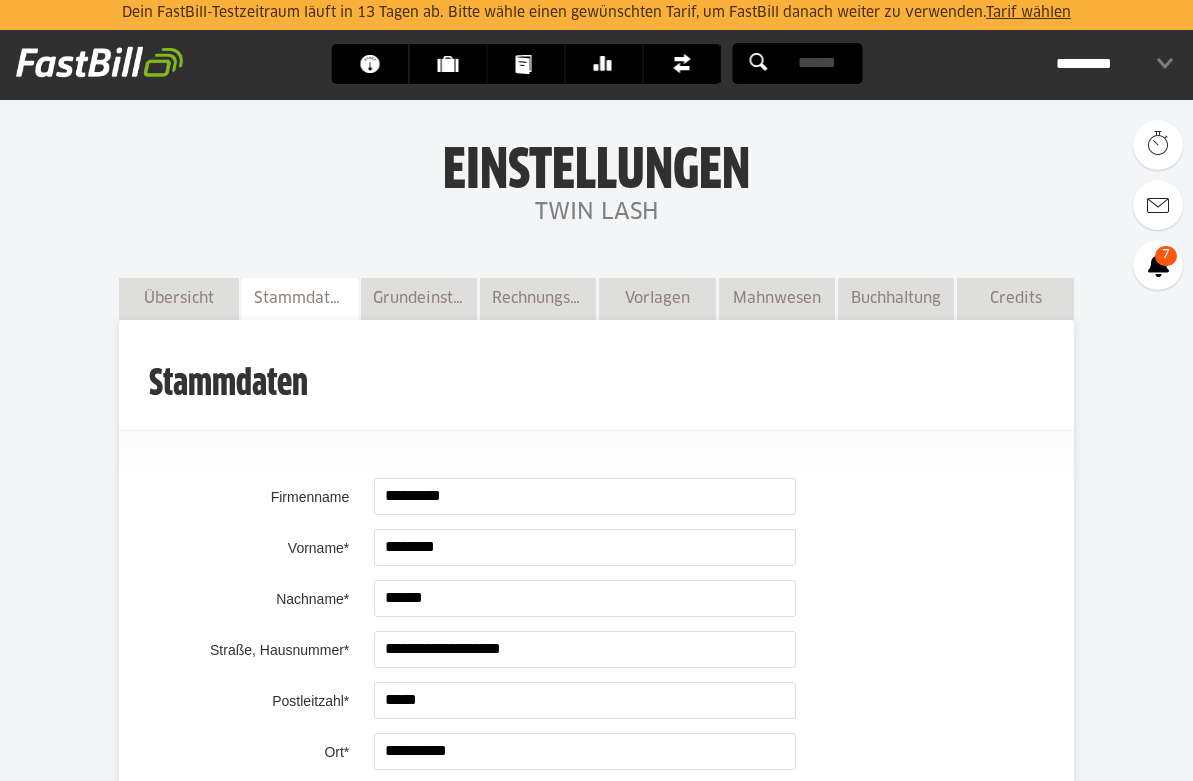scroll, scrollTop: 1529, scrollLeft: 0, axis: vertical 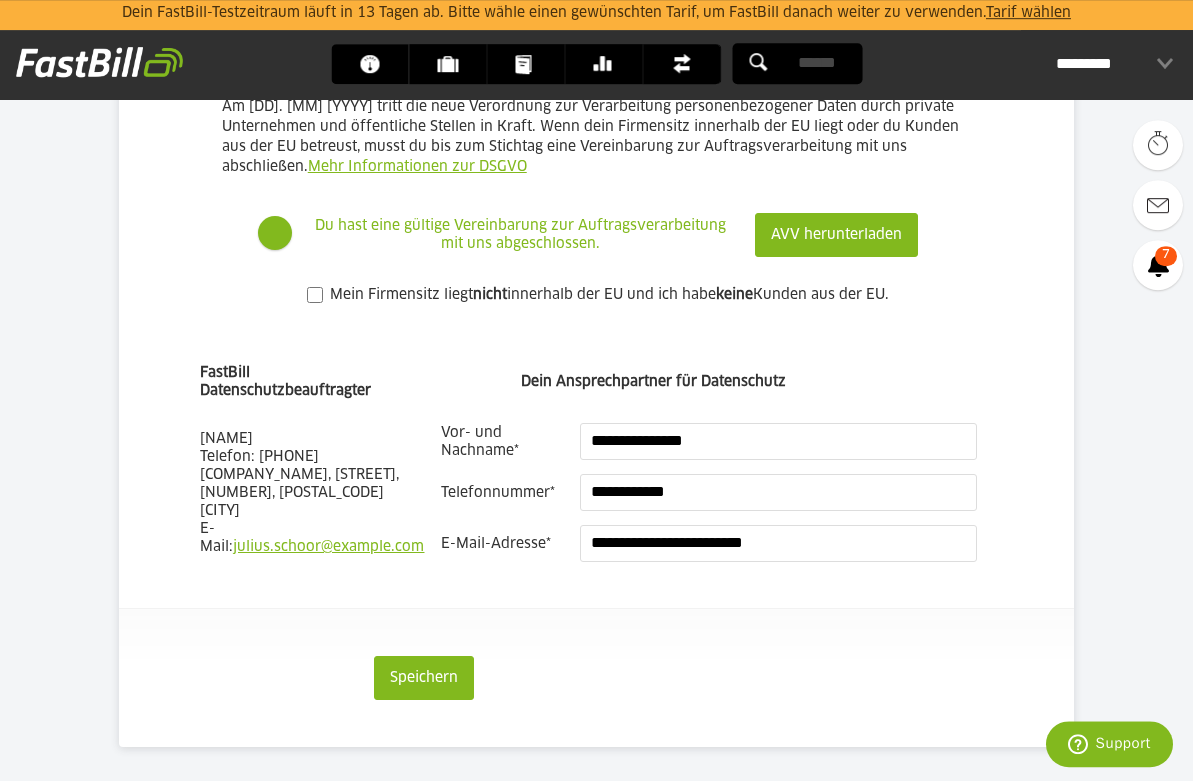 click on "Speichern" at bounding box center [836, 235] 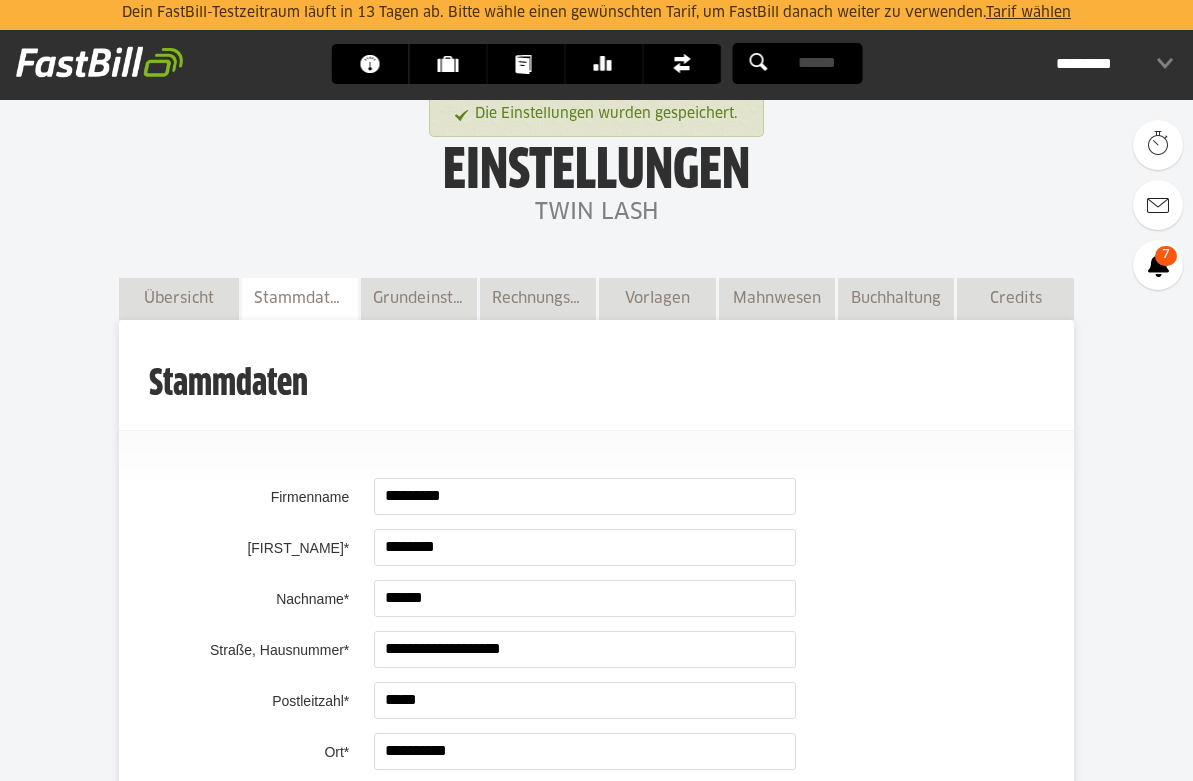 scroll, scrollTop: 0, scrollLeft: 0, axis: both 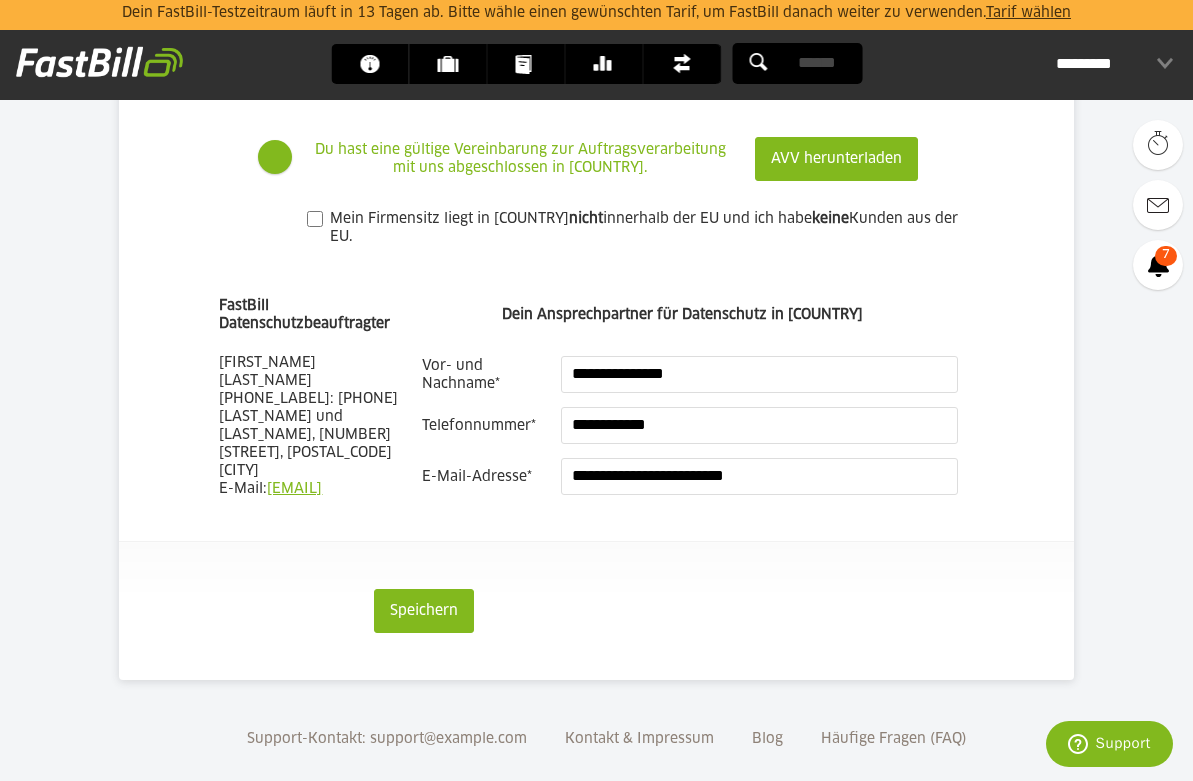 click on "Speichern" at bounding box center (836, 159) 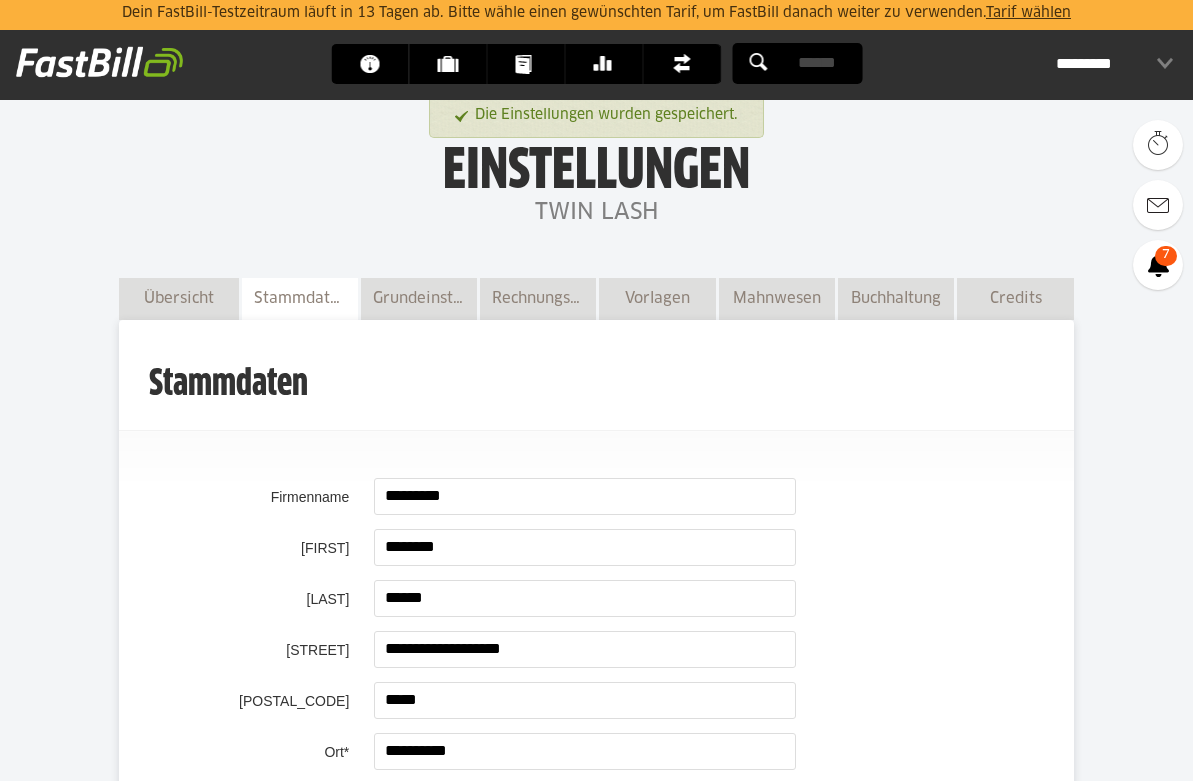scroll, scrollTop: 0, scrollLeft: 0, axis: both 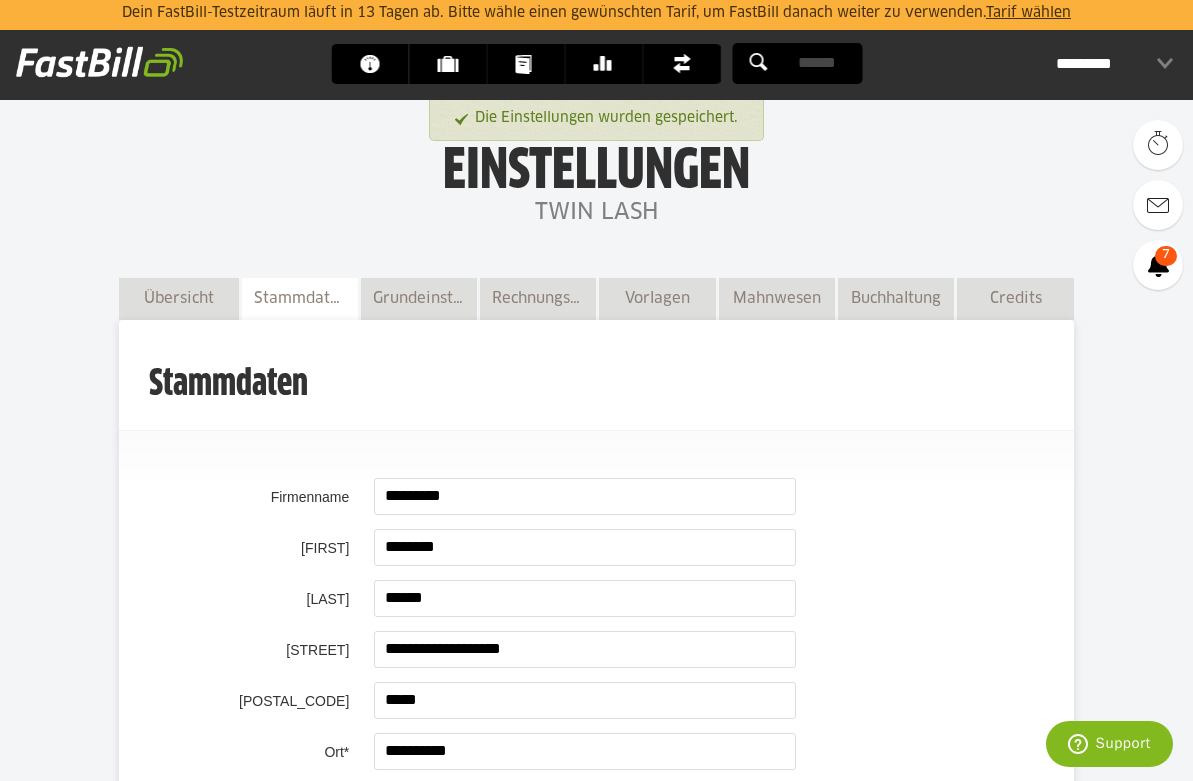 click on "Grundeinstellungen" at bounding box center (419, 298) 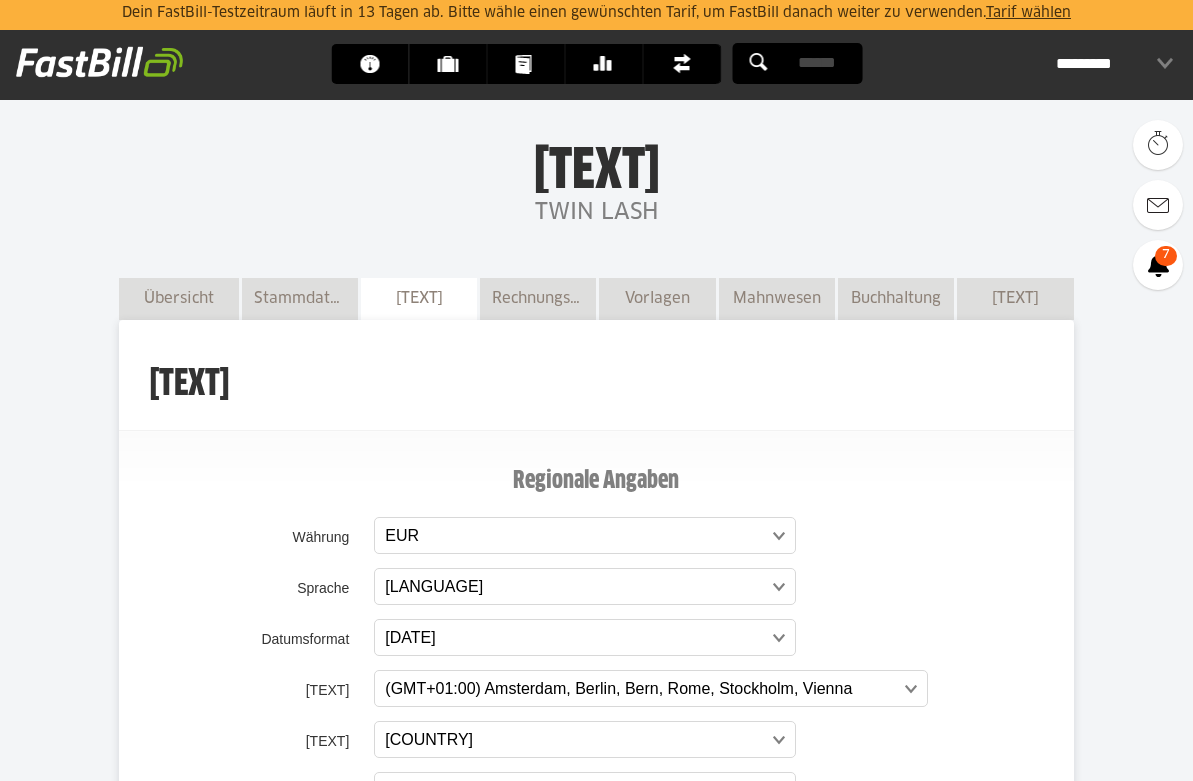scroll, scrollTop: 132, scrollLeft: 0, axis: vertical 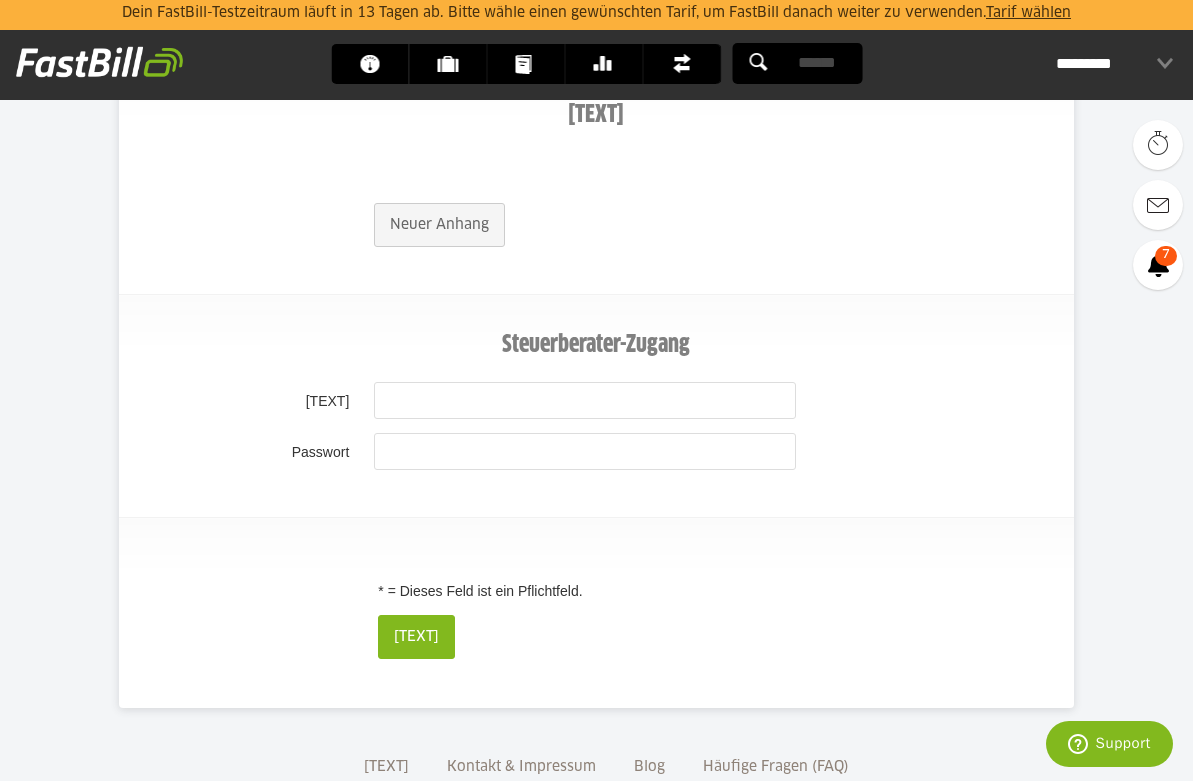 click on "Speichern" at bounding box center [416, 637] 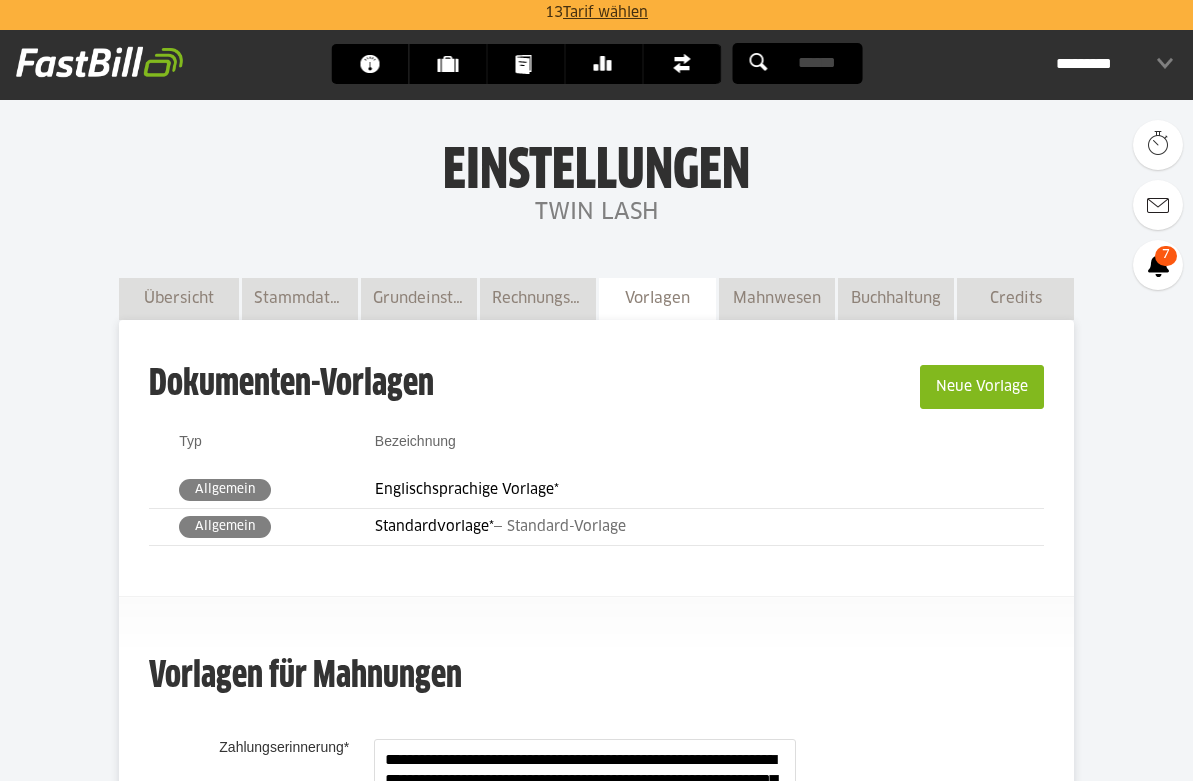 scroll, scrollTop: 0, scrollLeft: 0, axis: both 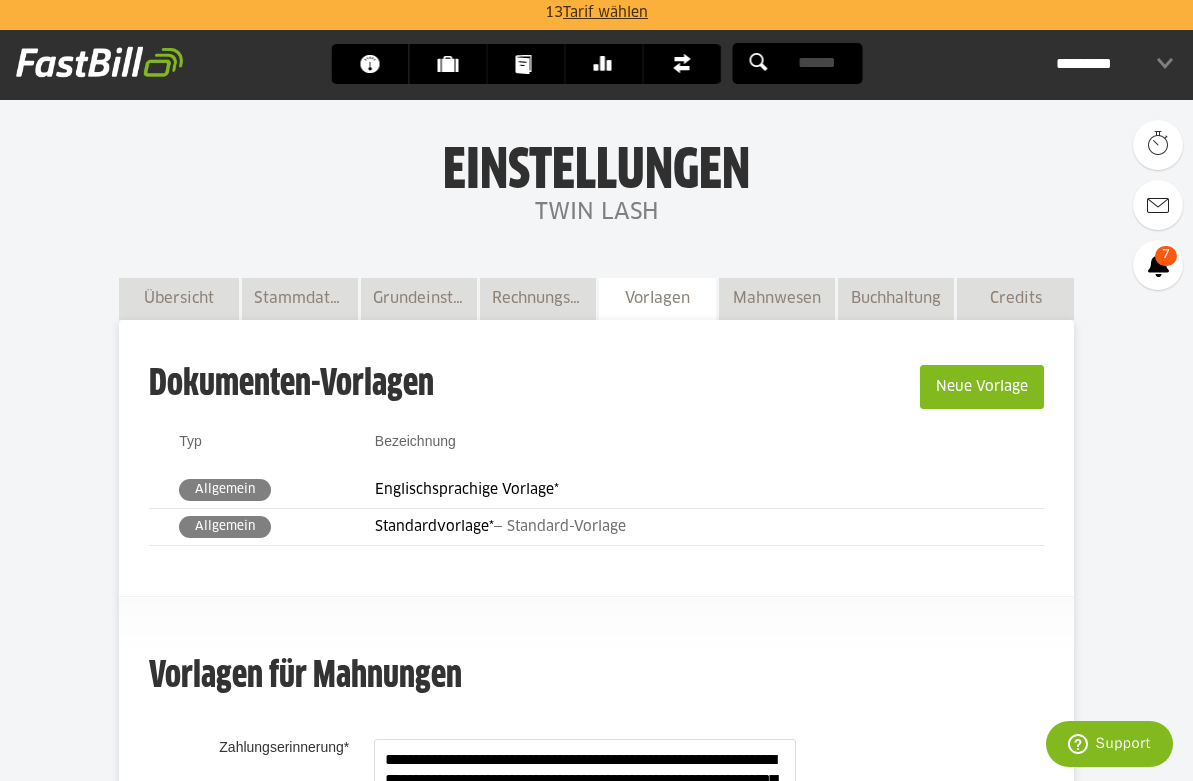 click on "Dokumente" at bounding box center (531, 64) 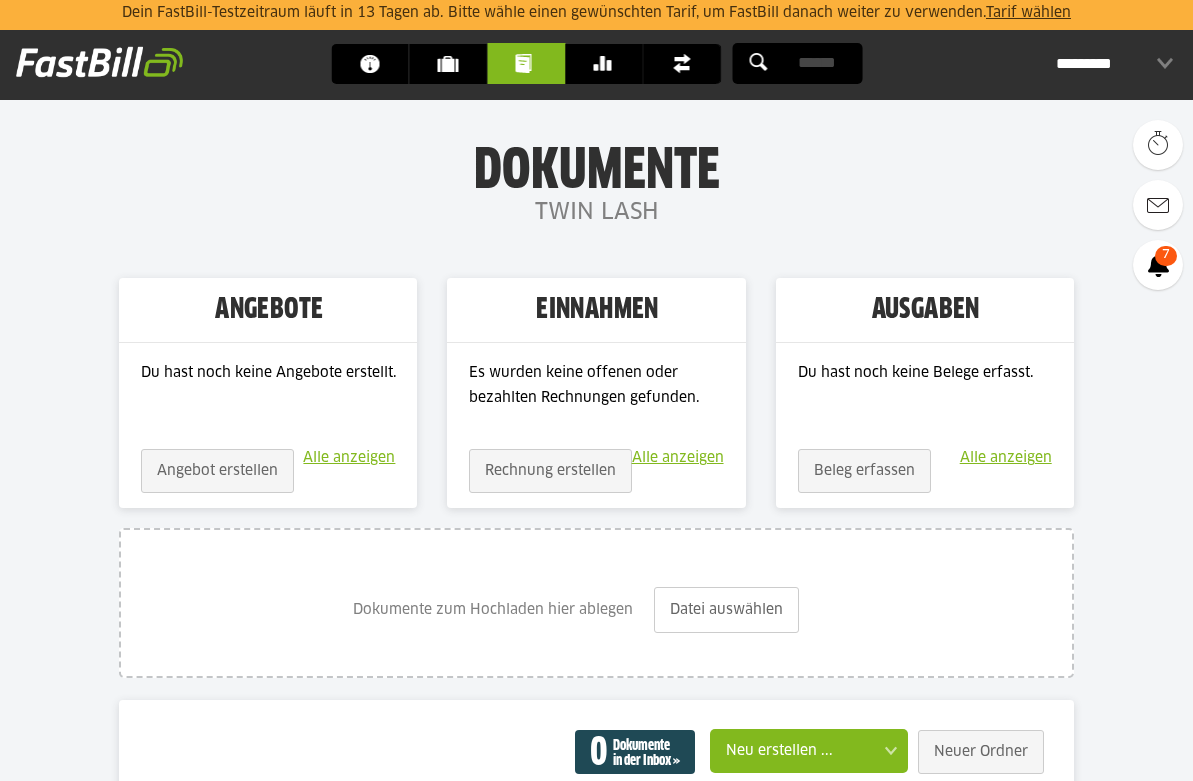 scroll, scrollTop: 0, scrollLeft: 0, axis: both 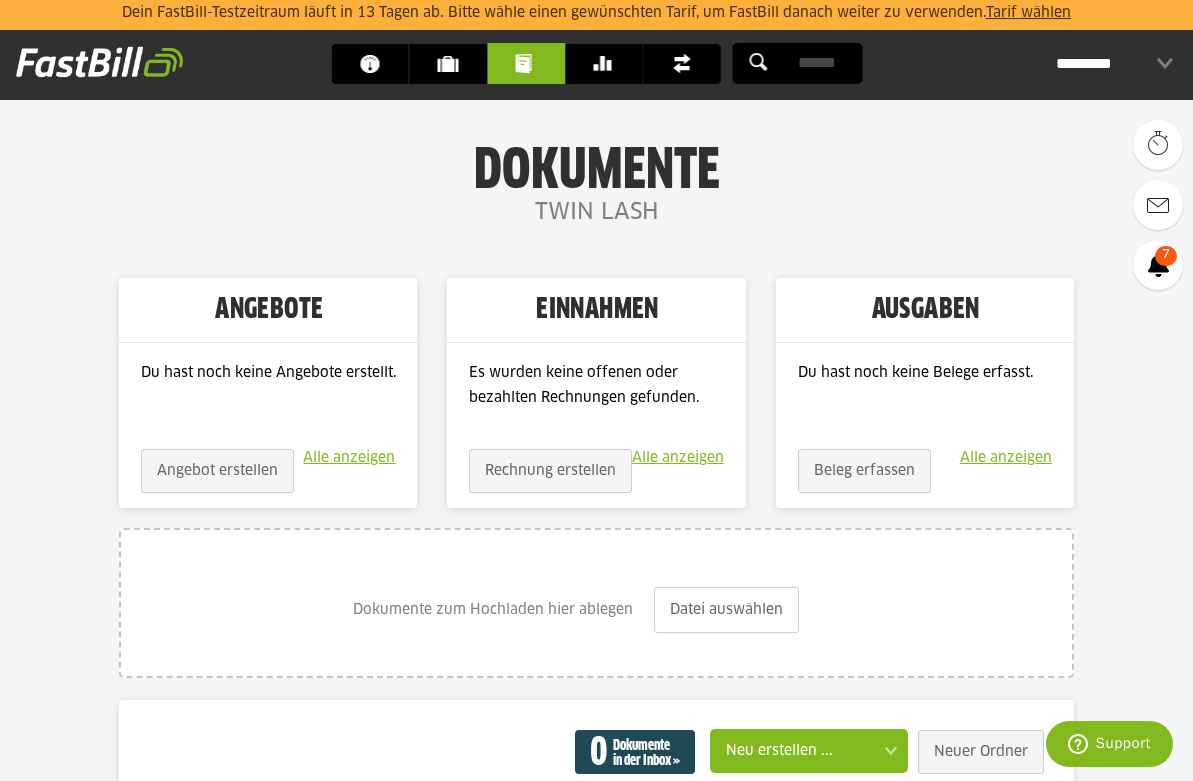 click on "Finanzen" at bounding box center [687, 64] 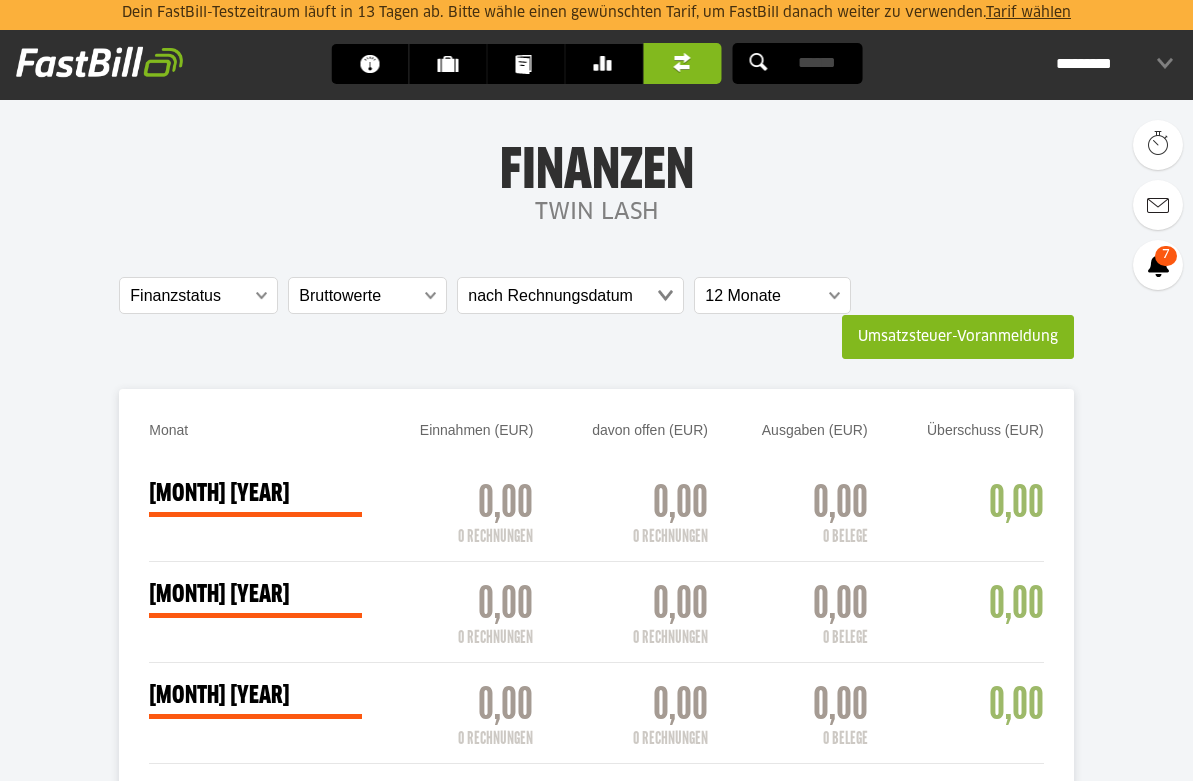scroll, scrollTop: 0, scrollLeft: 0, axis: both 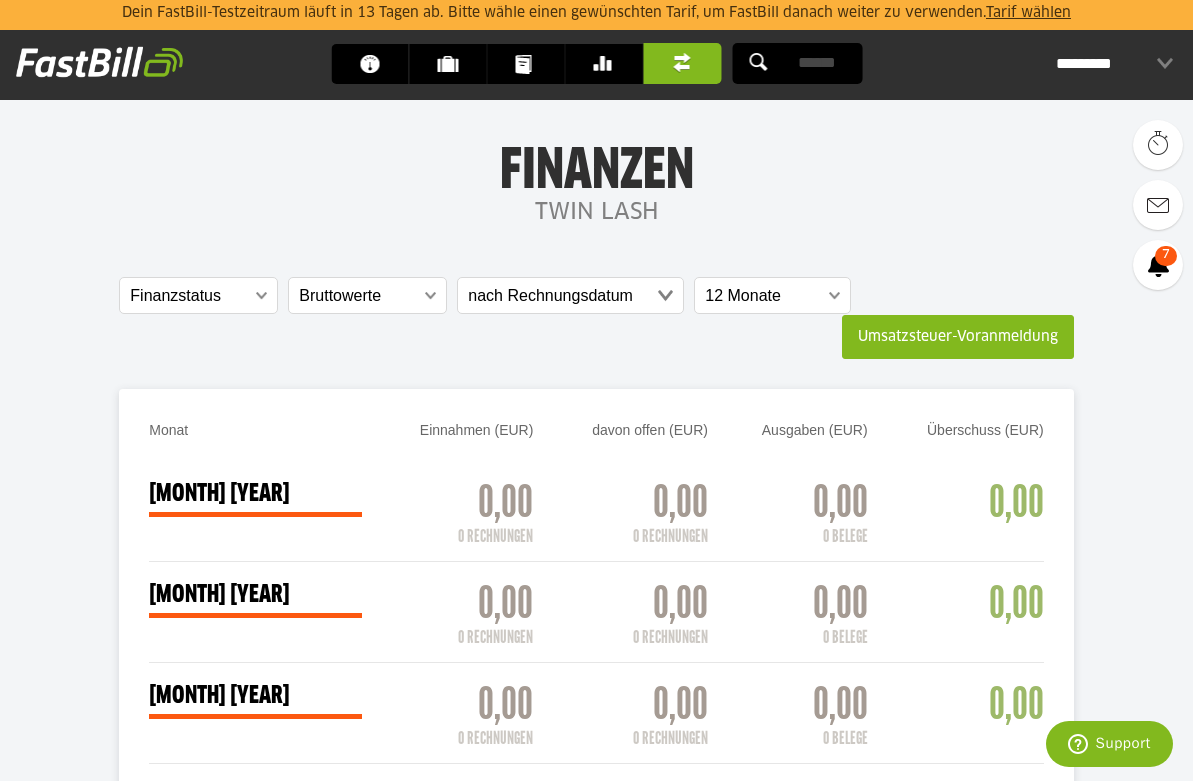 click on "Dashboard" at bounding box center [375, 64] 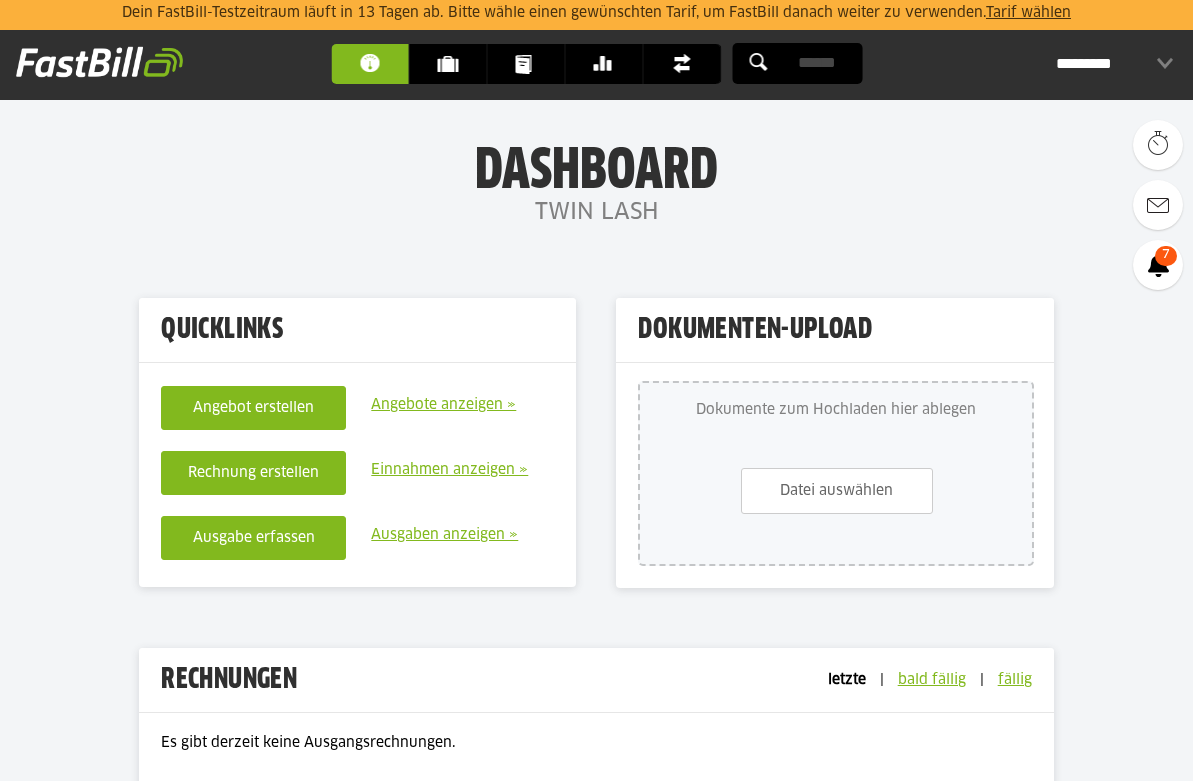 scroll, scrollTop: 0, scrollLeft: 0, axis: both 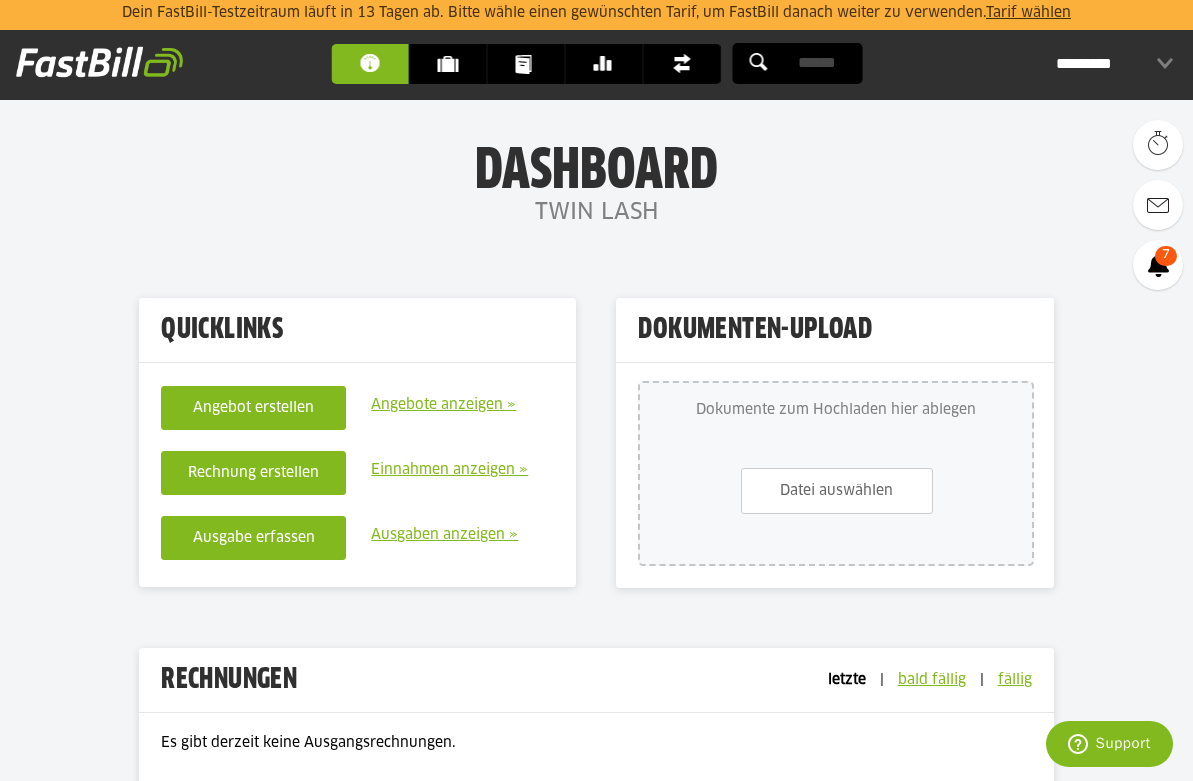 click on "Kunden" at bounding box center [453, 64] 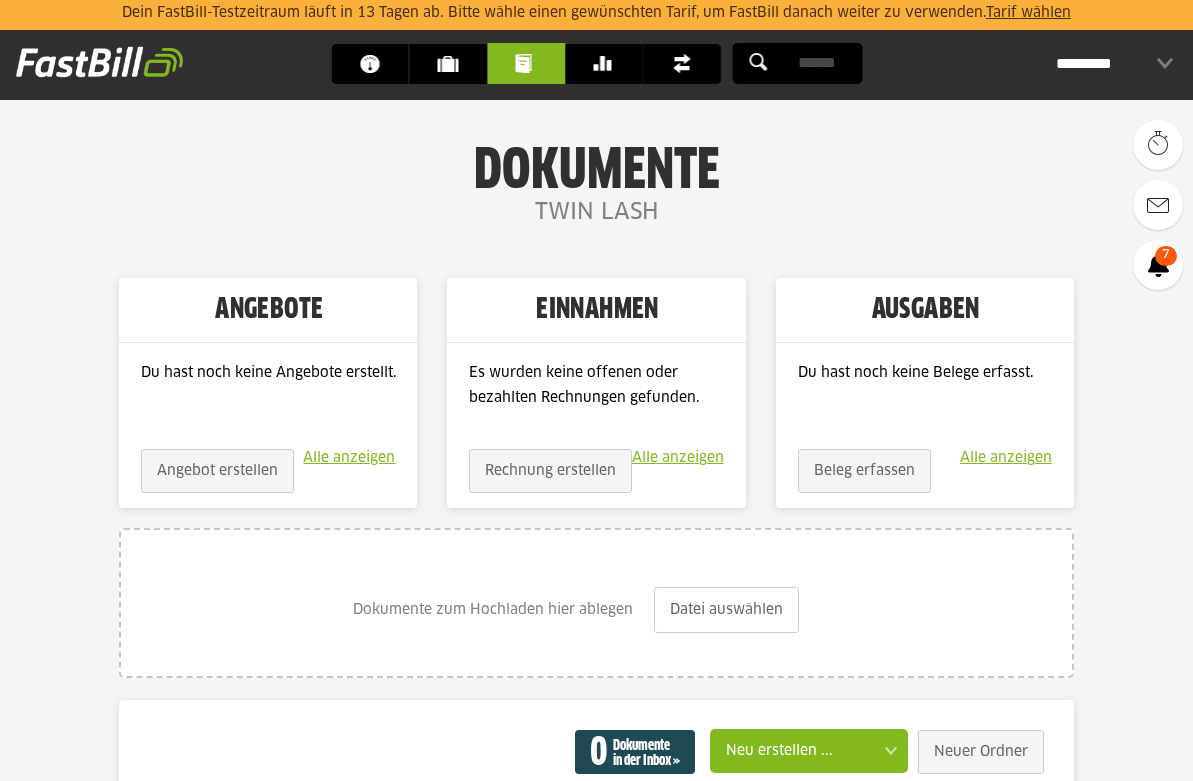 scroll, scrollTop: 0, scrollLeft: 0, axis: both 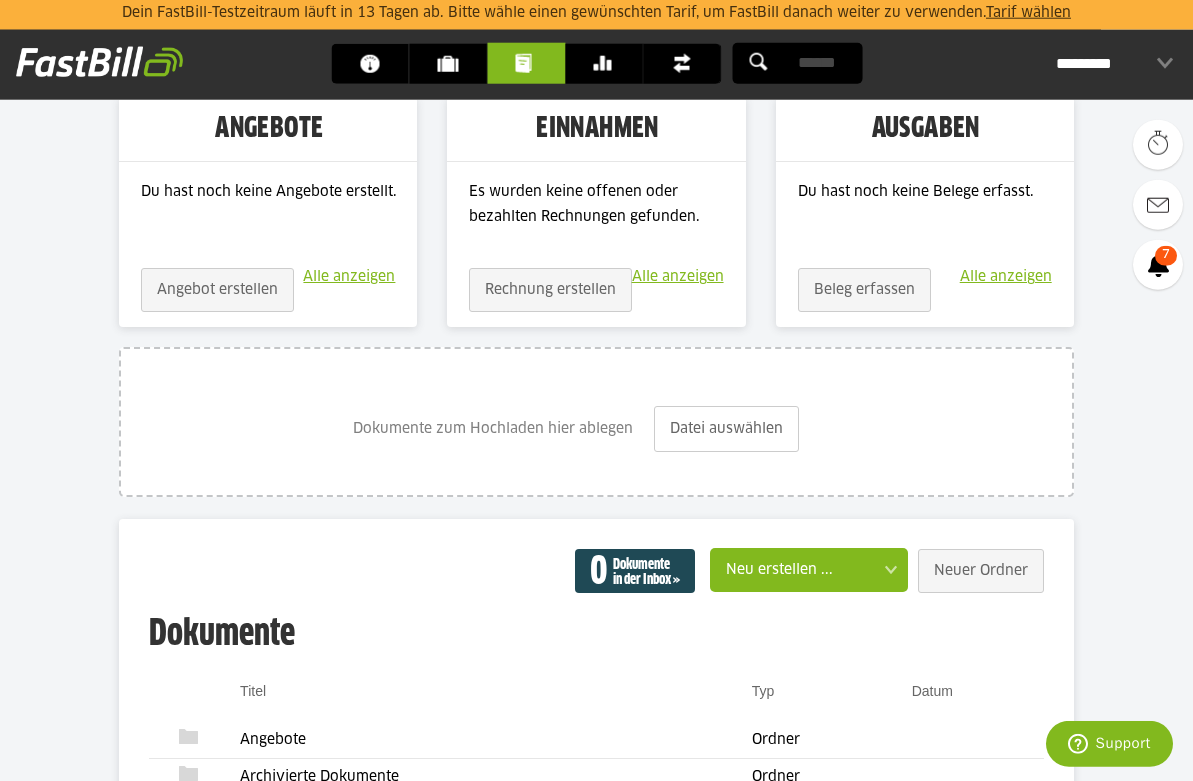 click on "*********" at bounding box center (1114, 64) 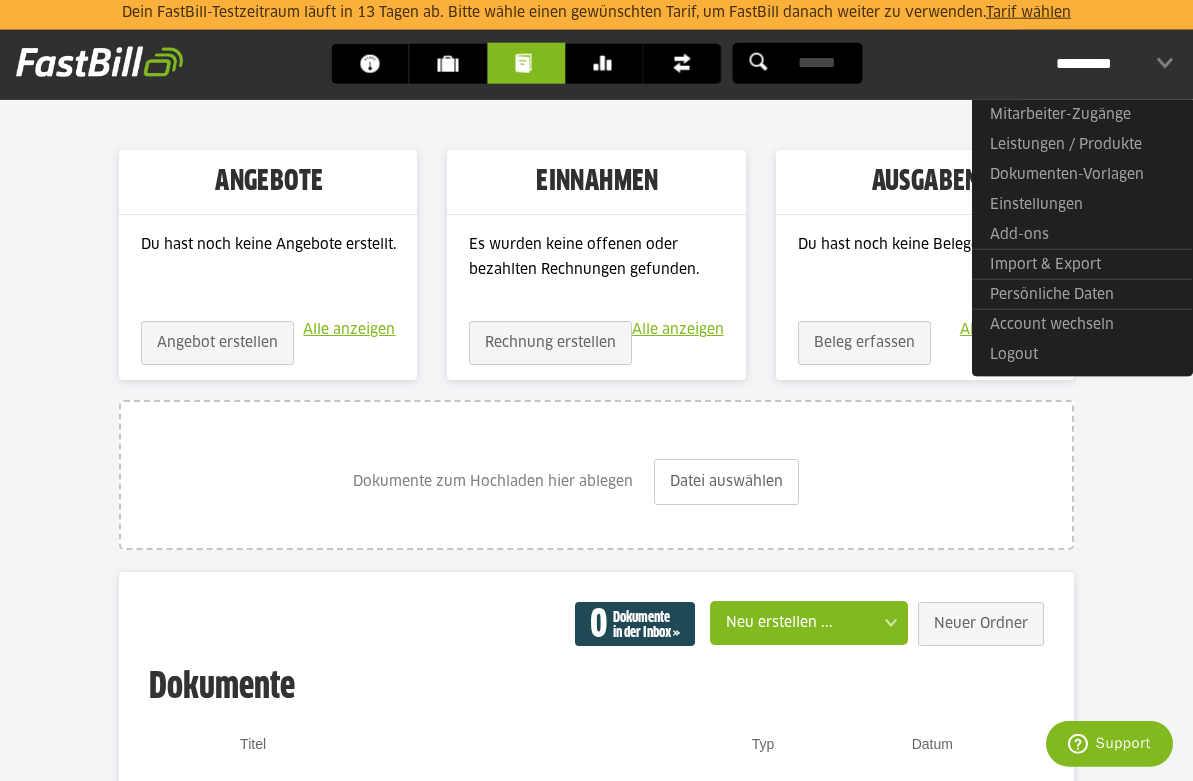 scroll, scrollTop: 0, scrollLeft: 0, axis: both 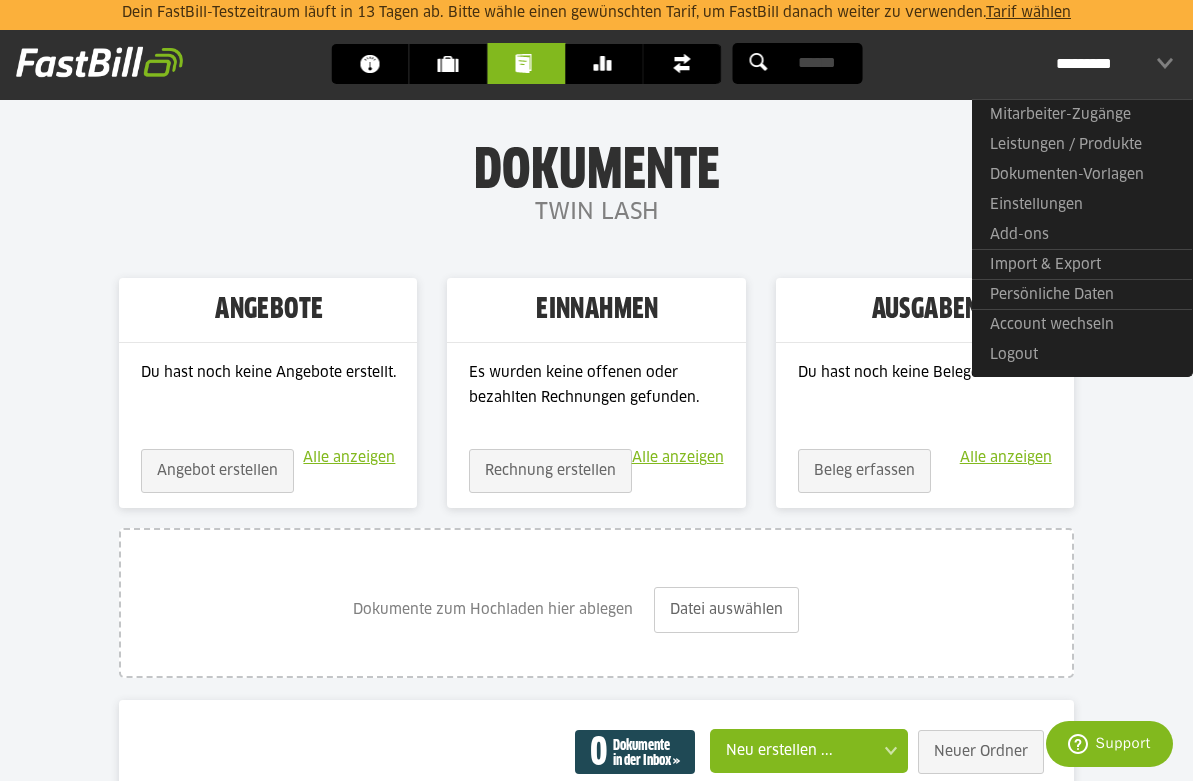 click on "[TEXT]" at bounding box center (687, 64) 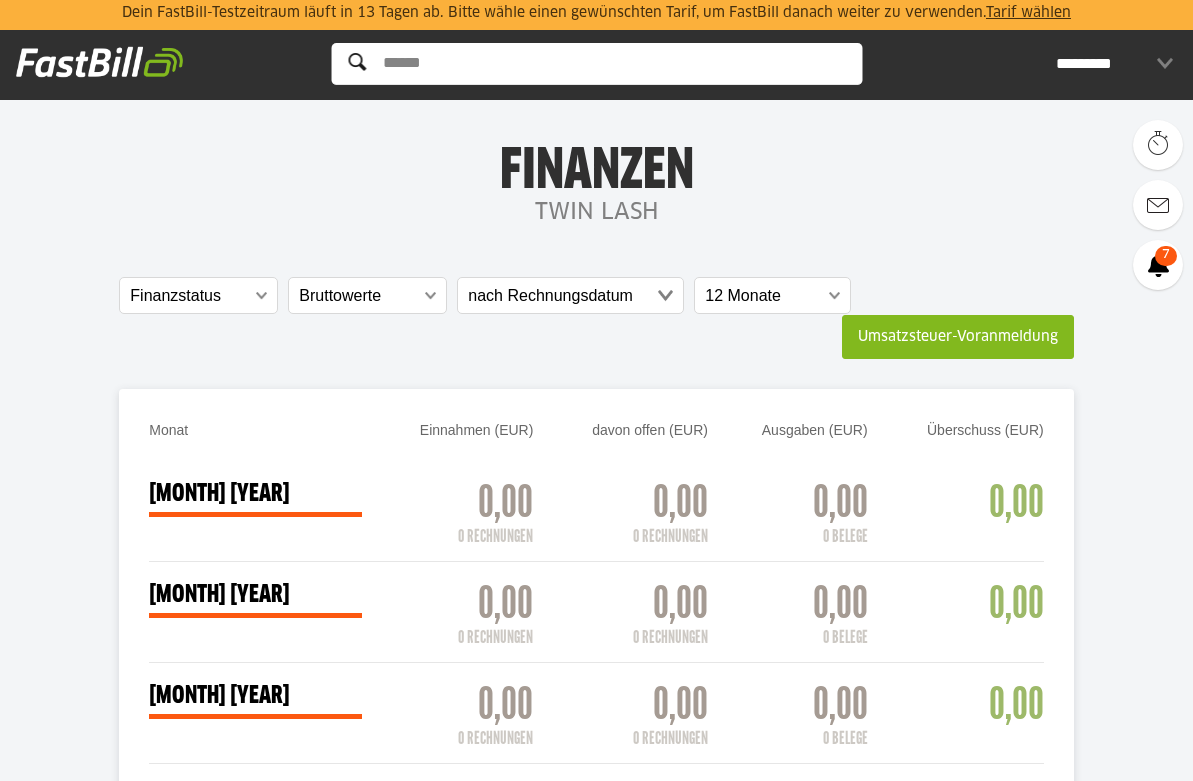scroll, scrollTop: 0, scrollLeft: 0, axis: both 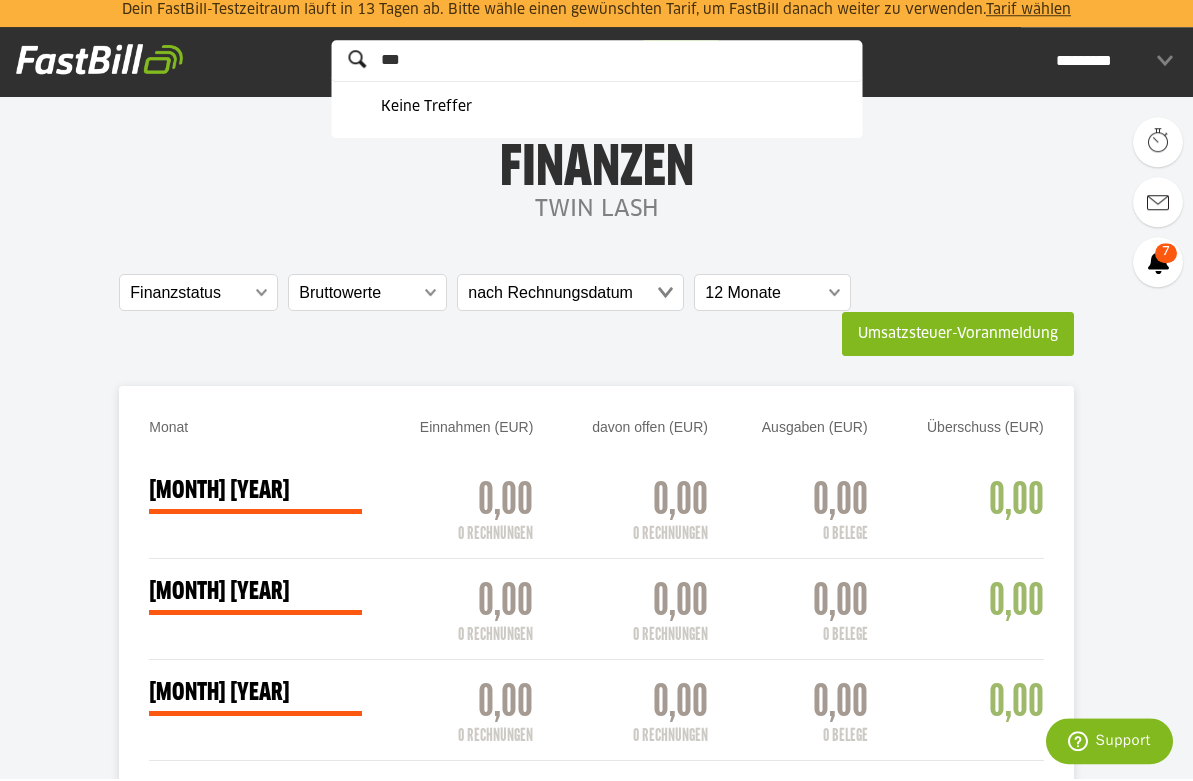 type on "***" 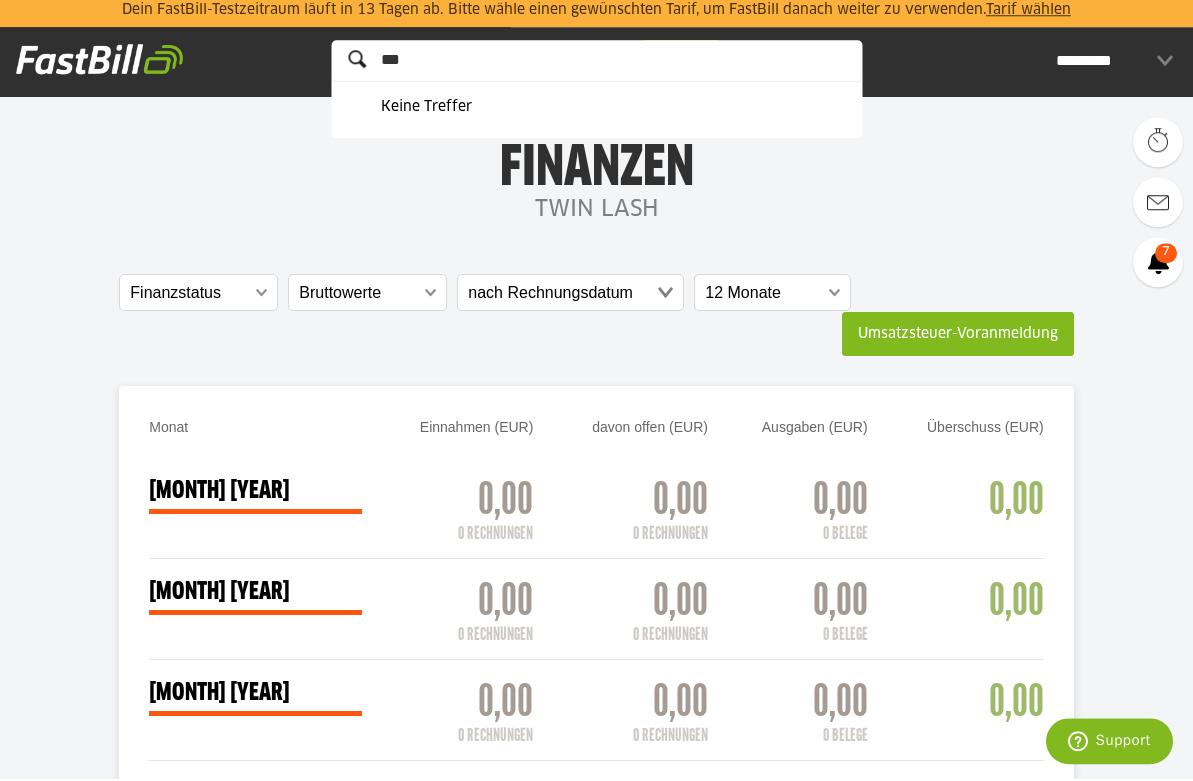 click on "TWIN LASH" at bounding box center (596, 213) 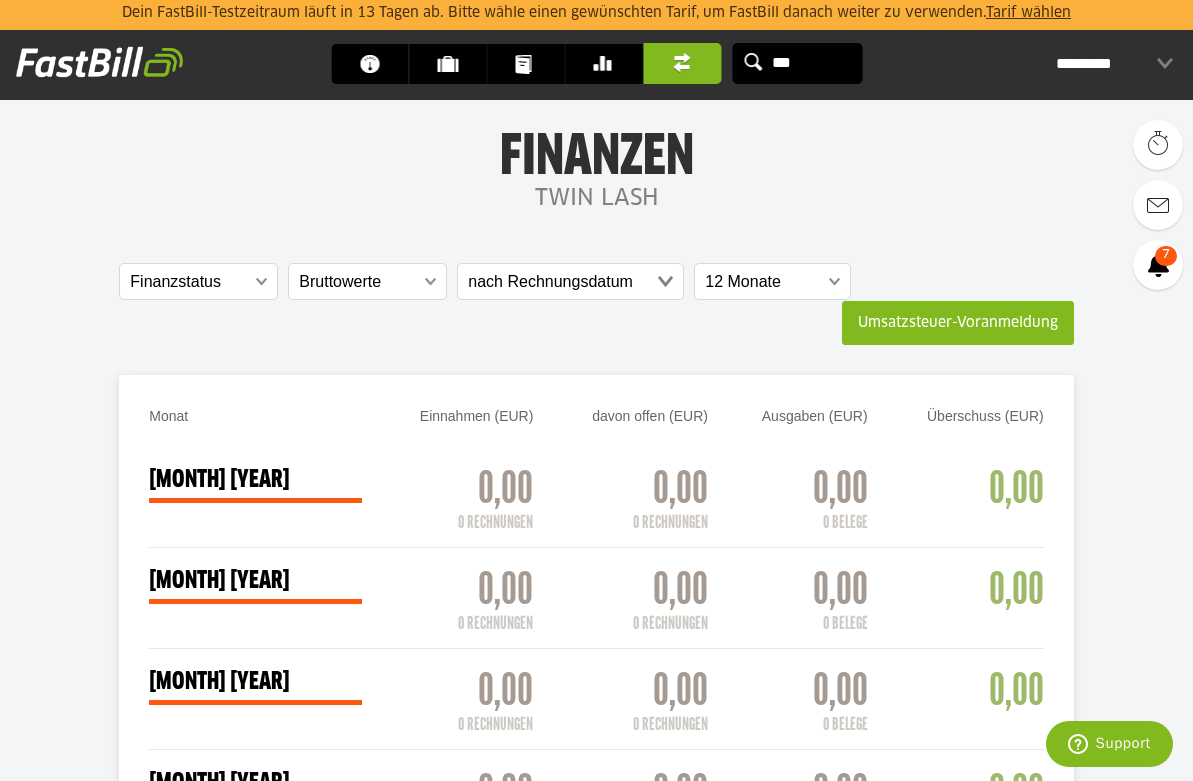 scroll, scrollTop: 15, scrollLeft: 0, axis: vertical 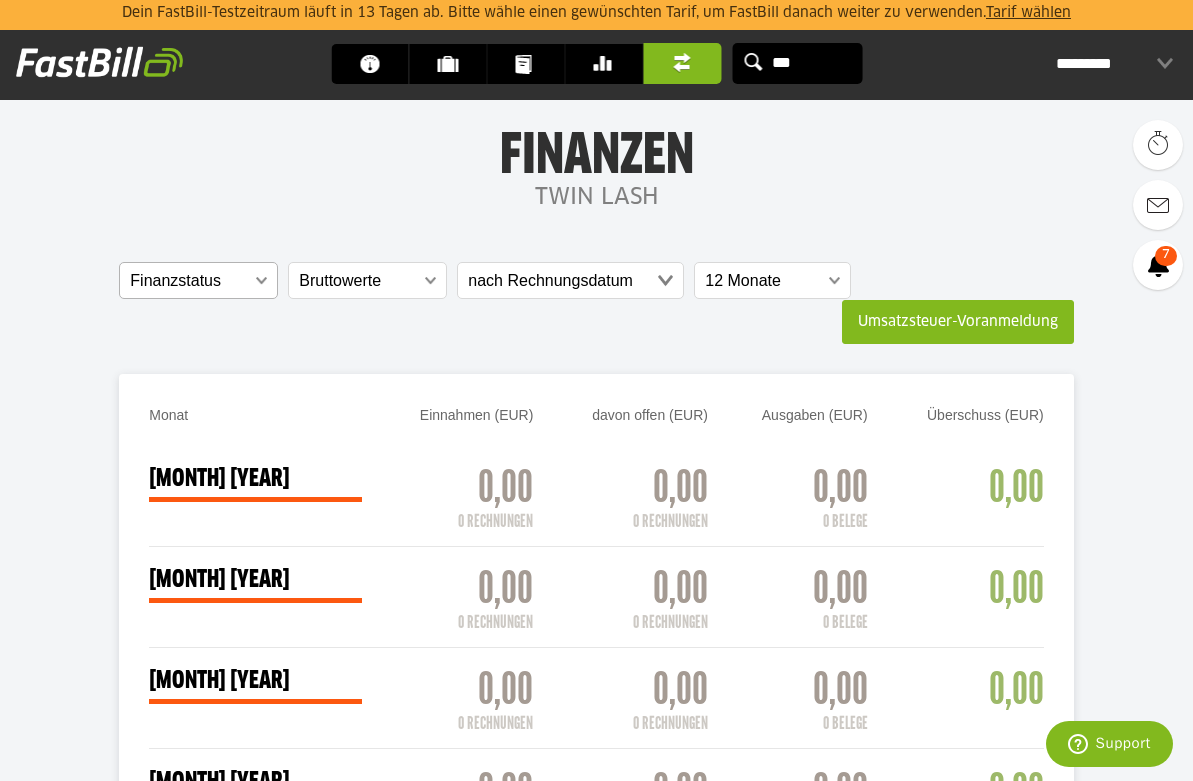 click at bounding box center (188, 281) 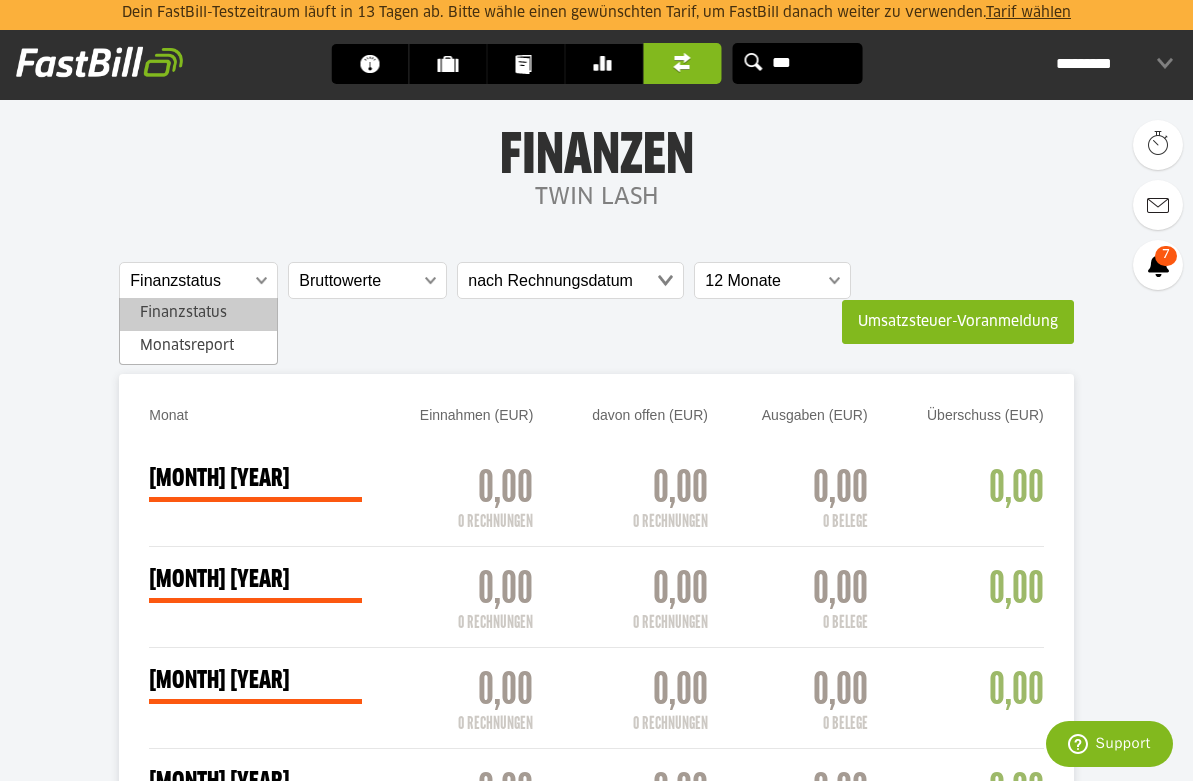 click on "**********" at bounding box center [596, 318] 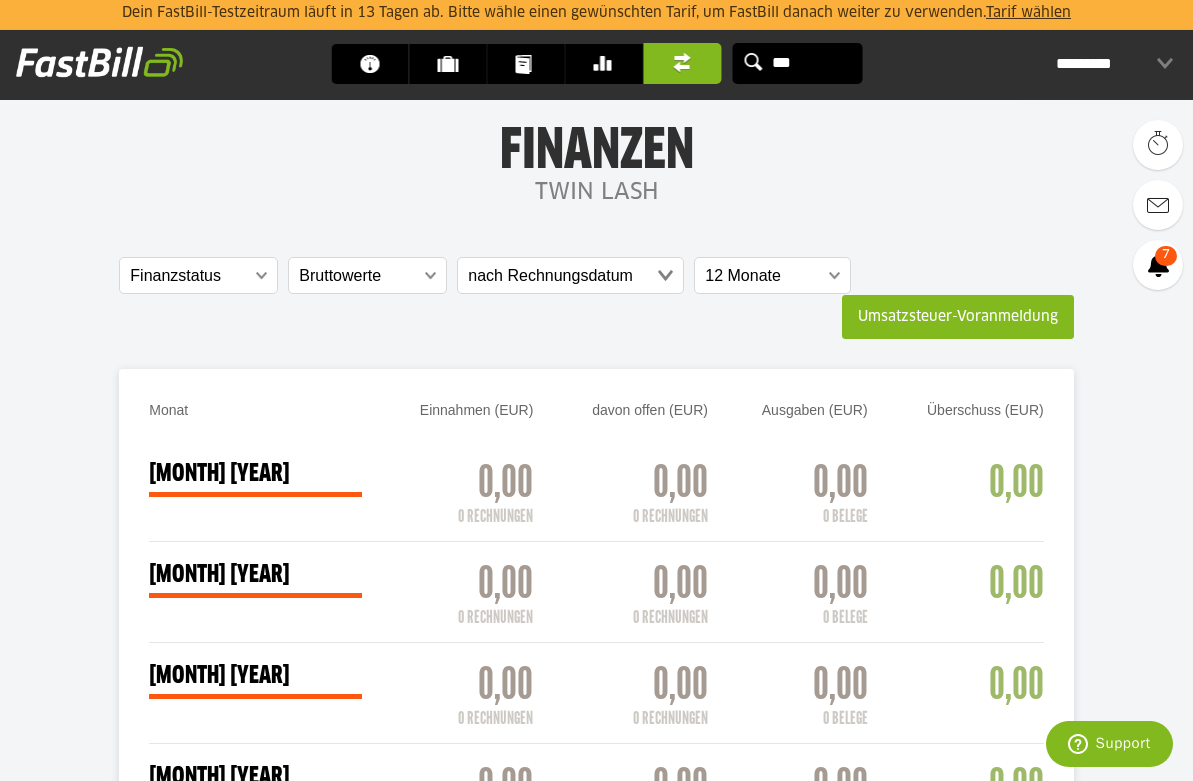 scroll, scrollTop: 0, scrollLeft: 0, axis: both 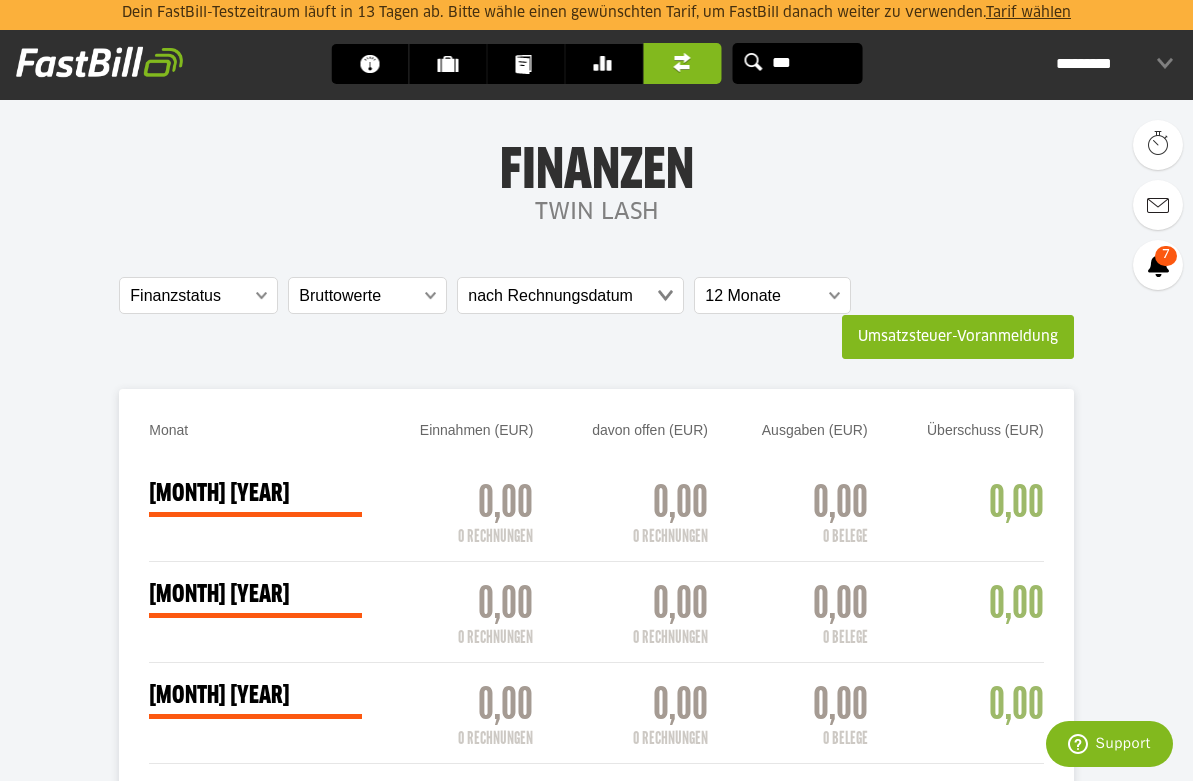 click on "*********" at bounding box center (1114, 64) 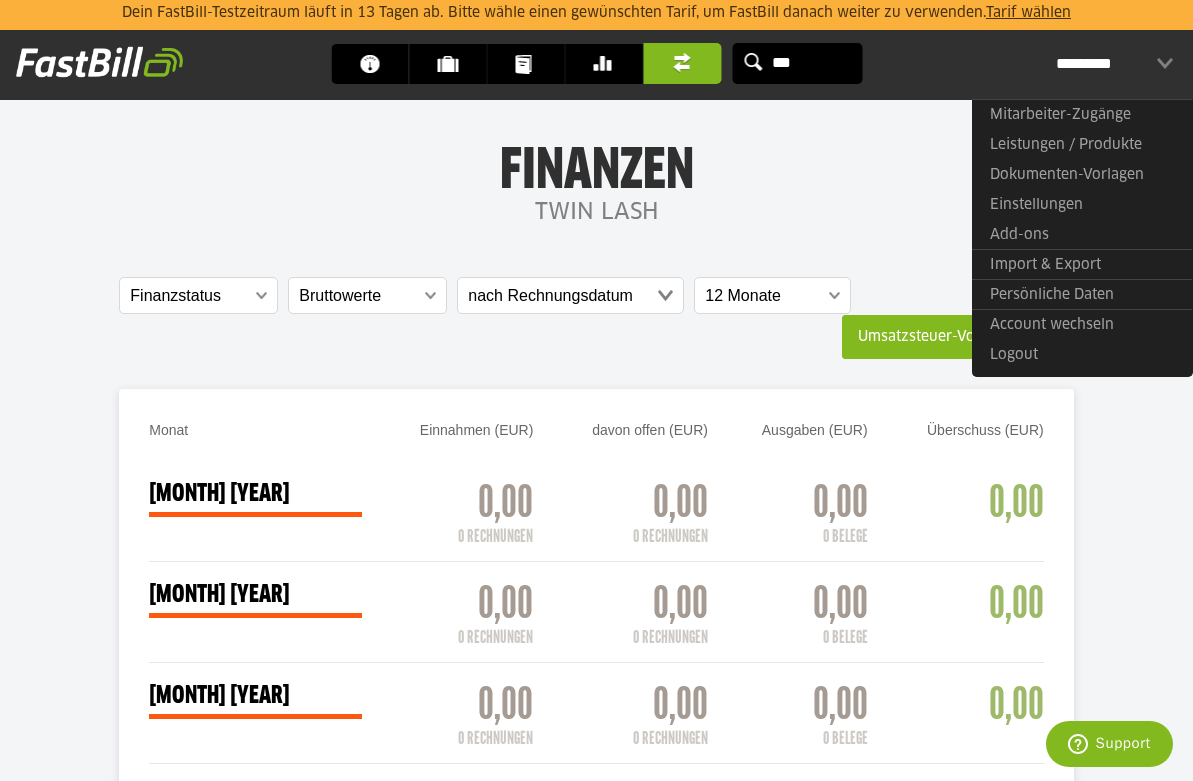 click on "Leistungen / Produkte" at bounding box center (1082, 145) 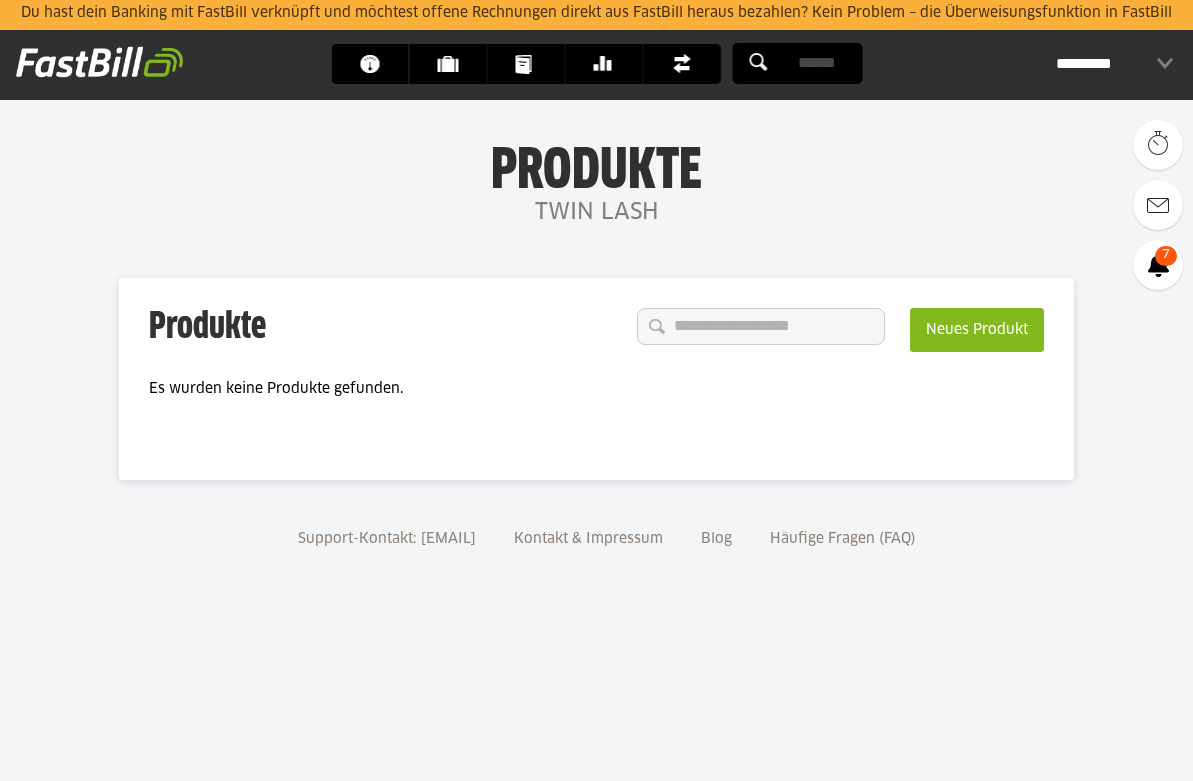 scroll, scrollTop: 0, scrollLeft: 0, axis: both 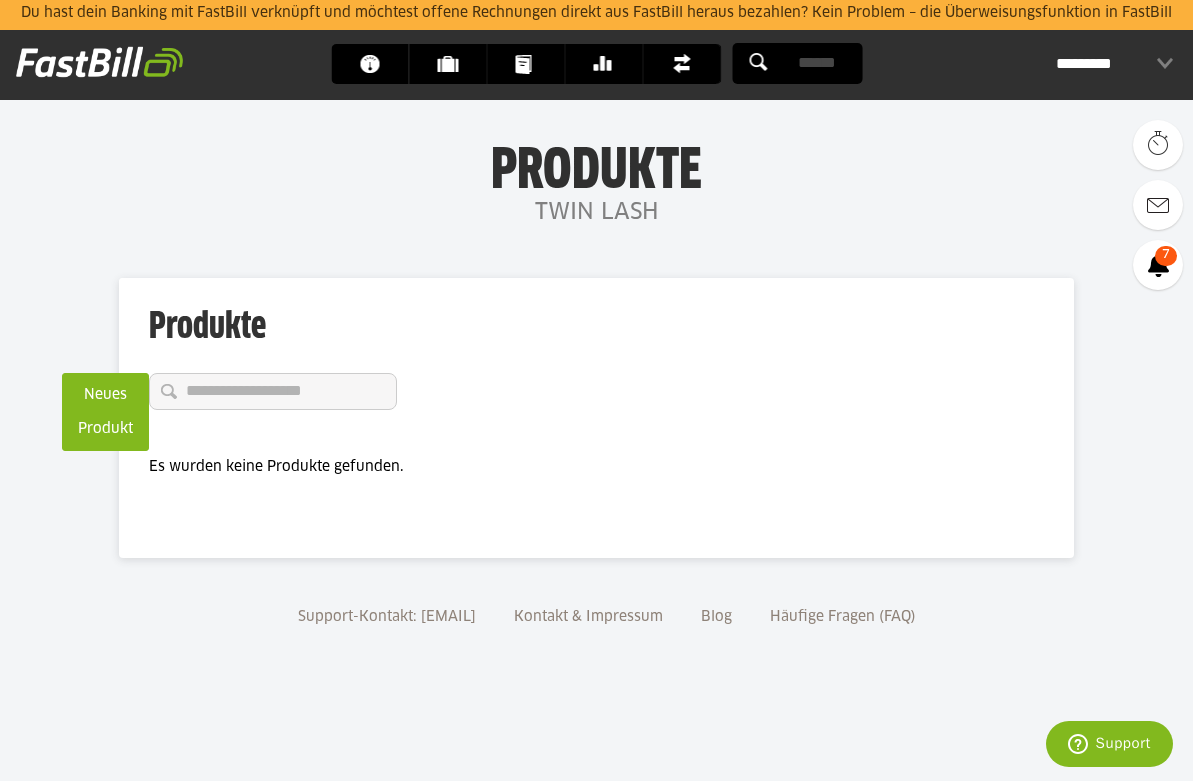 click on "Dashboard" at bounding box center [375, 64] 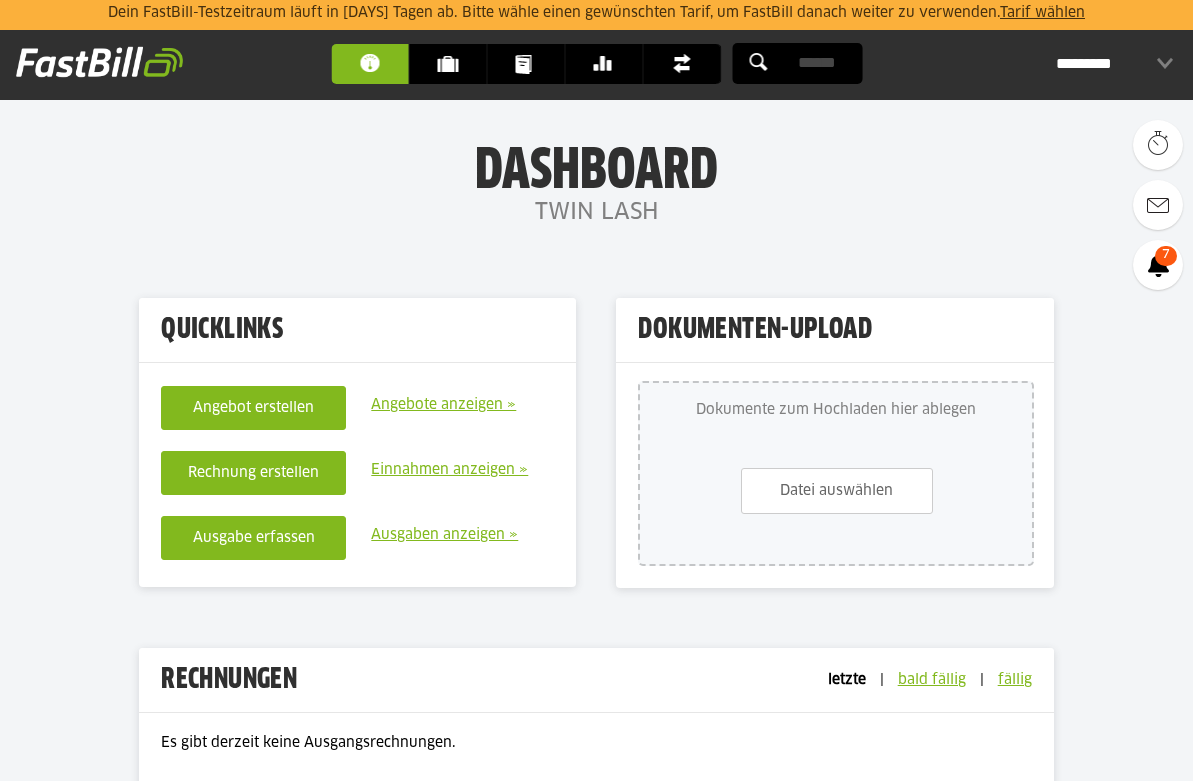 scroll, scrollTop: 18, scrollLeft: 0, axis: vertical 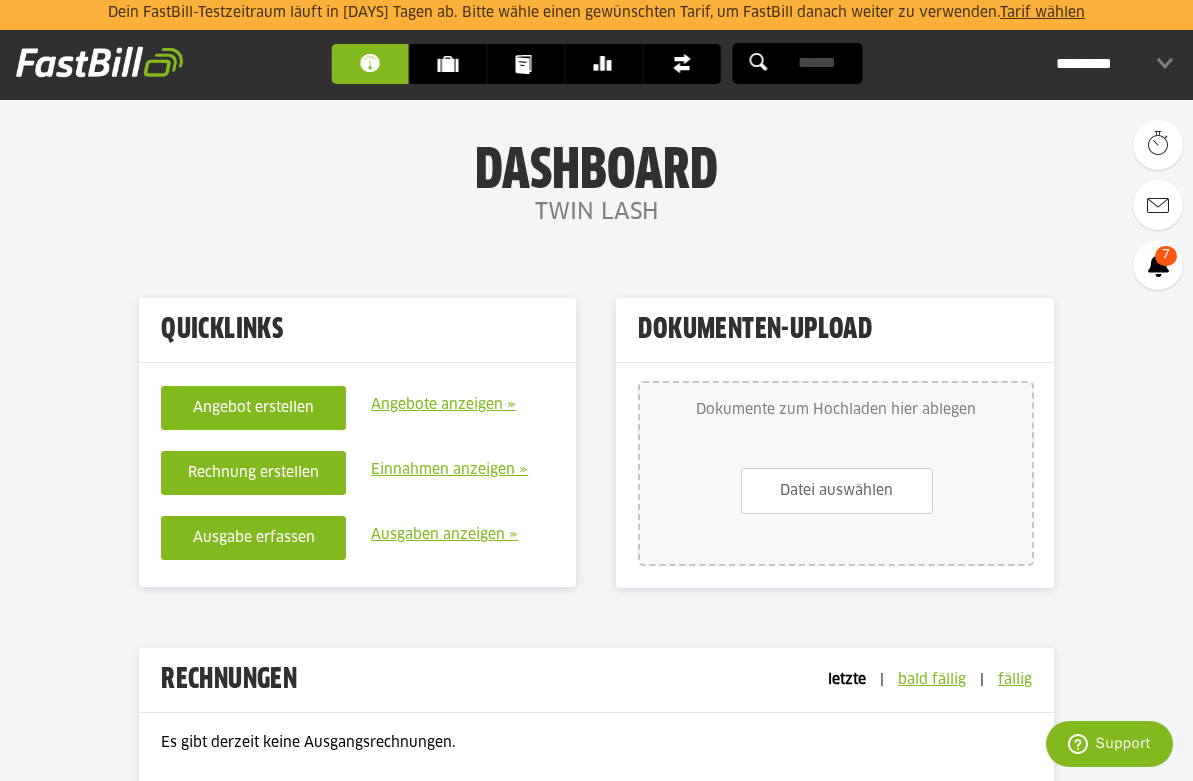 click on "00:00
Details" at bounding box center [1158, 145] 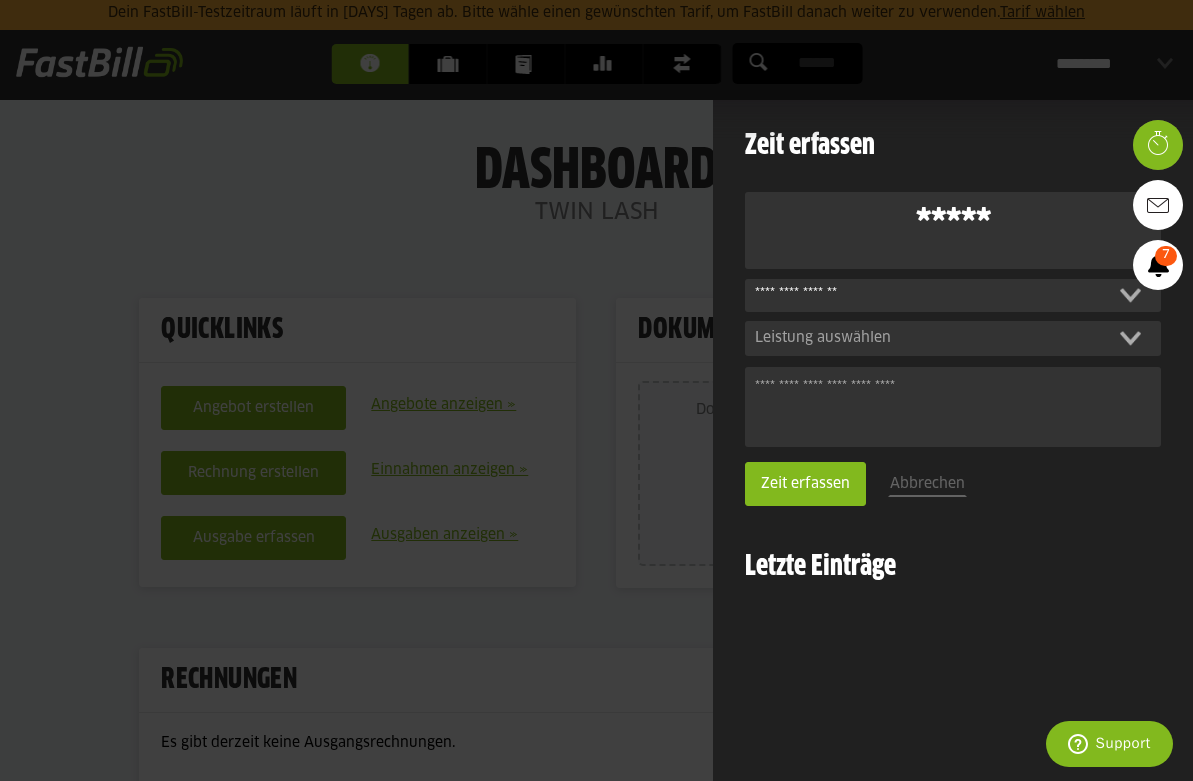 click at bounding box center [596, 390] 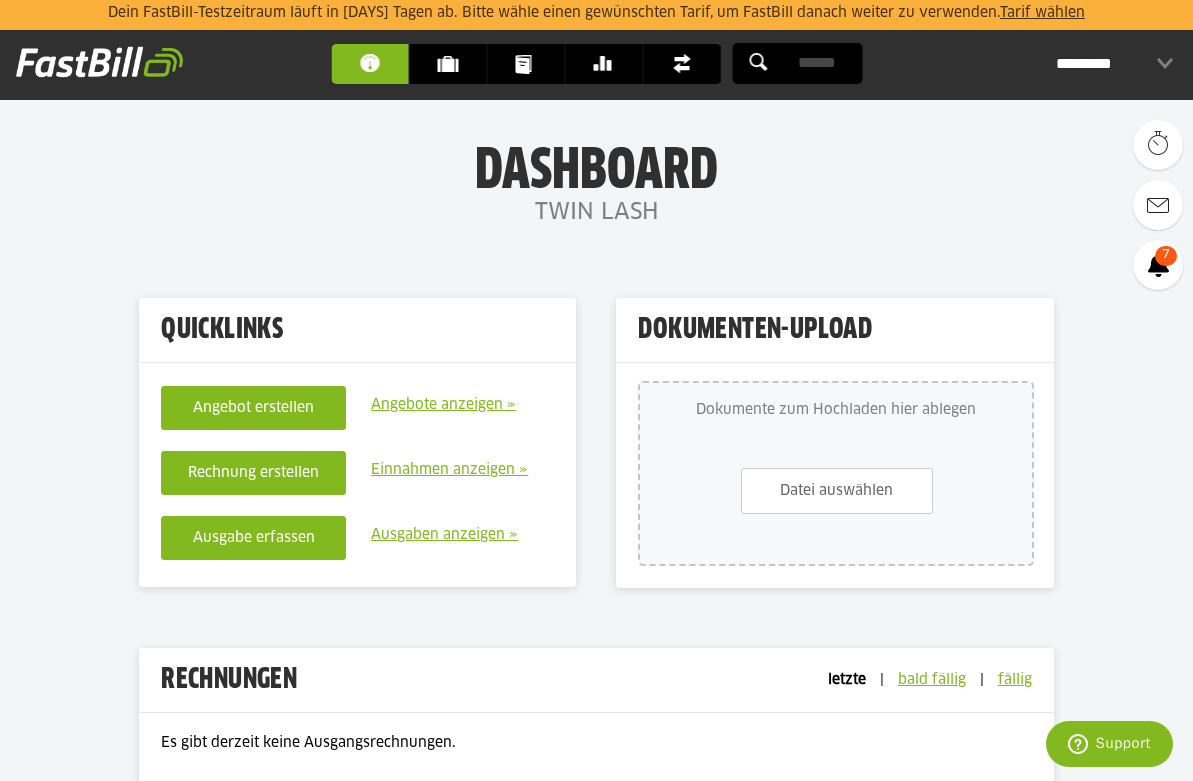 click on "Kunden" at bounding box center (453, 64) 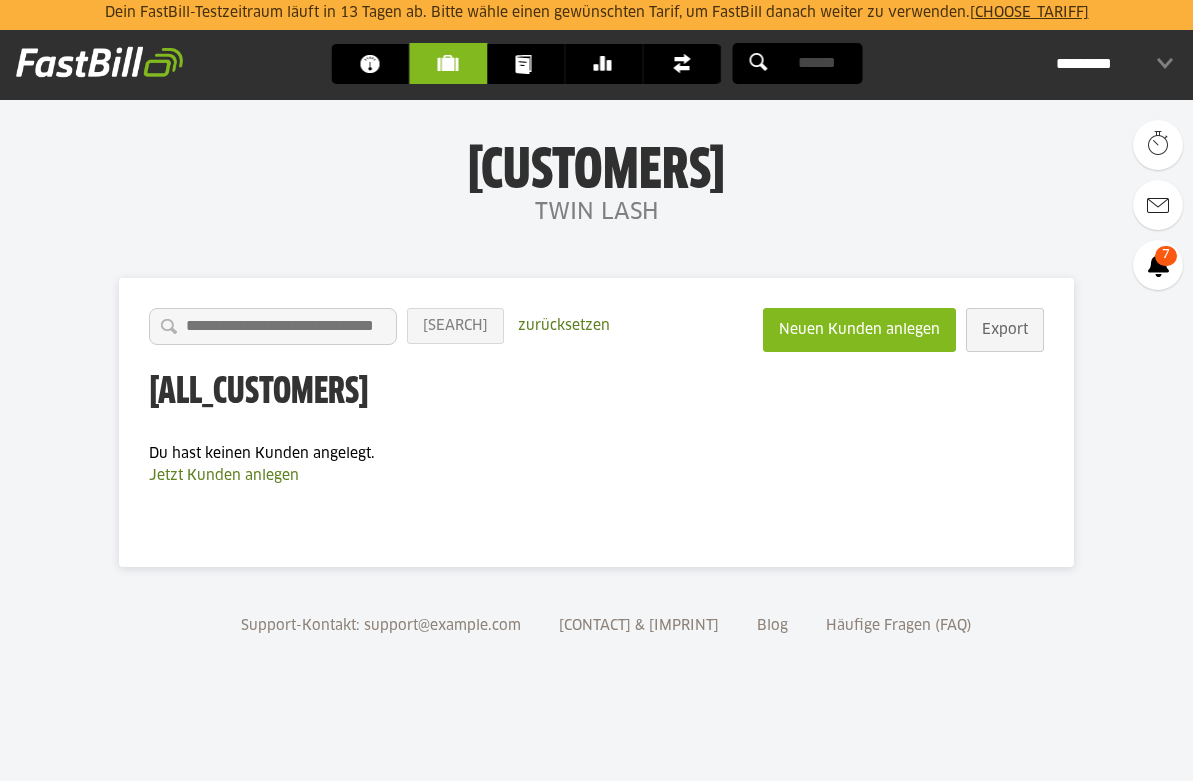 scroll, scrollTop: 0, scrollLeft: 0, axis: both 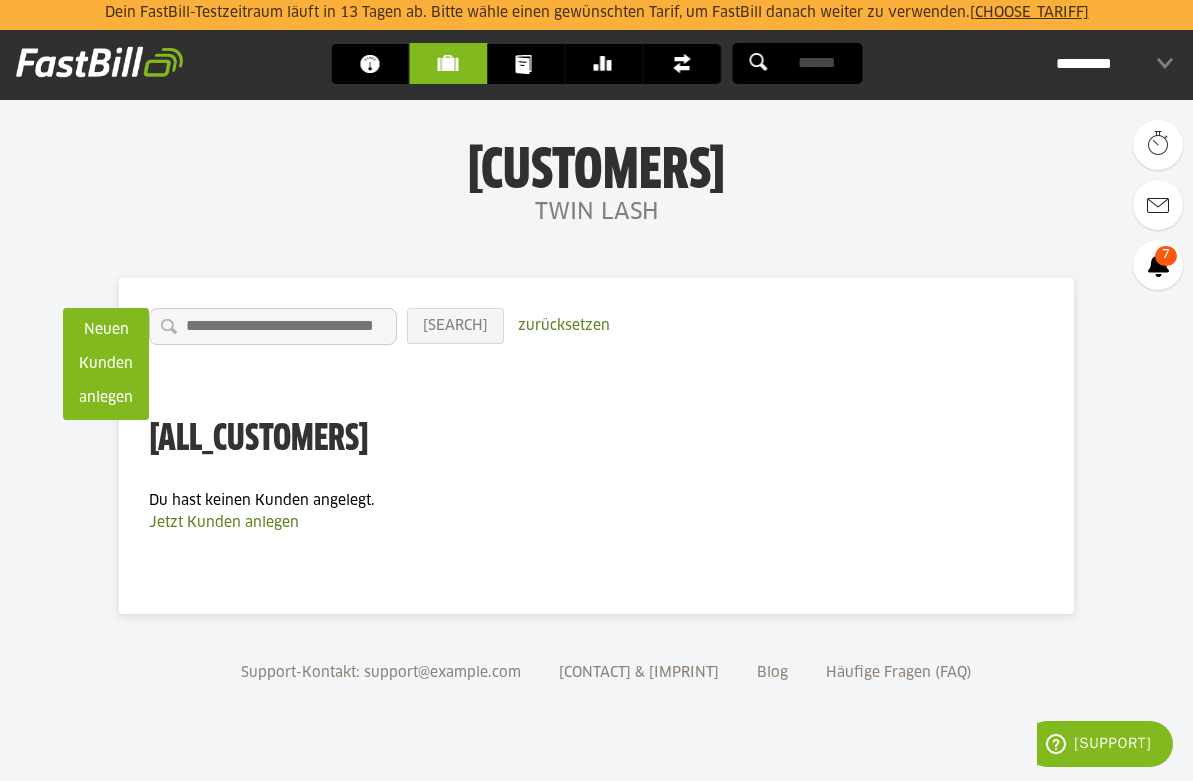 click on "[DOCUMENTS]" at bounding box center (531, 64) 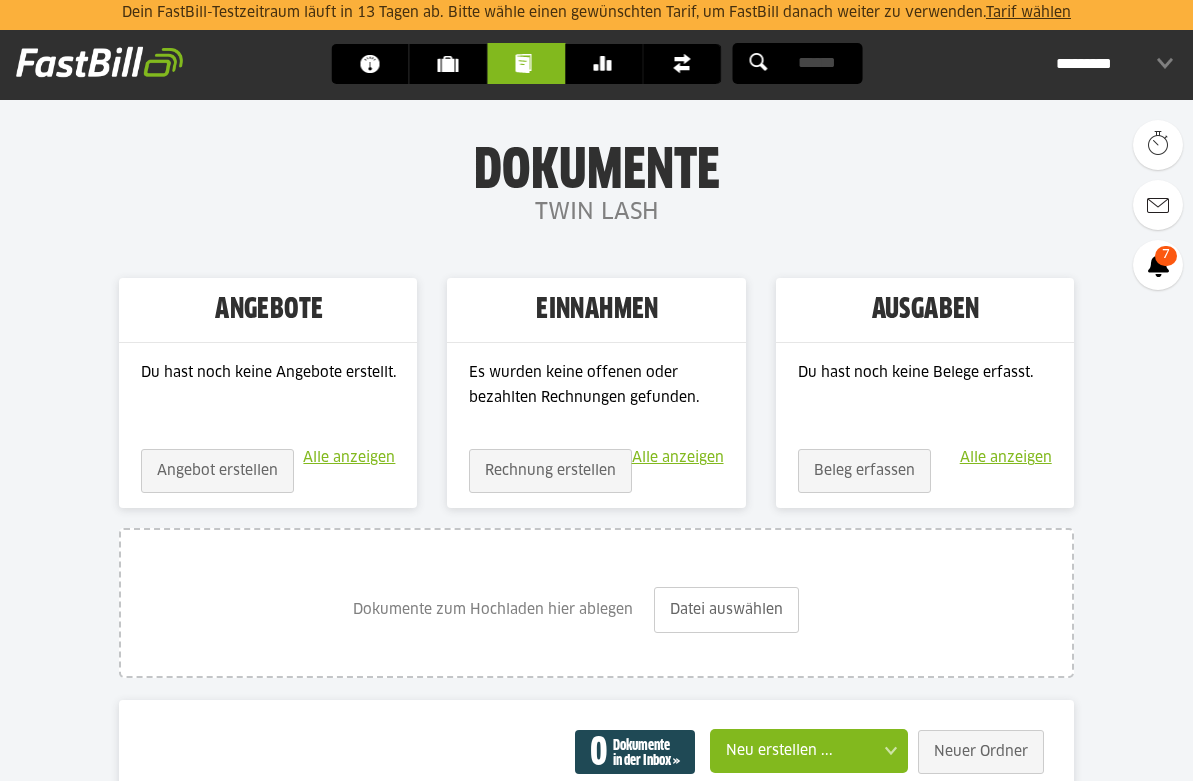 scroll, scrollTop: 0, scrollLeft: 0, axis: both 